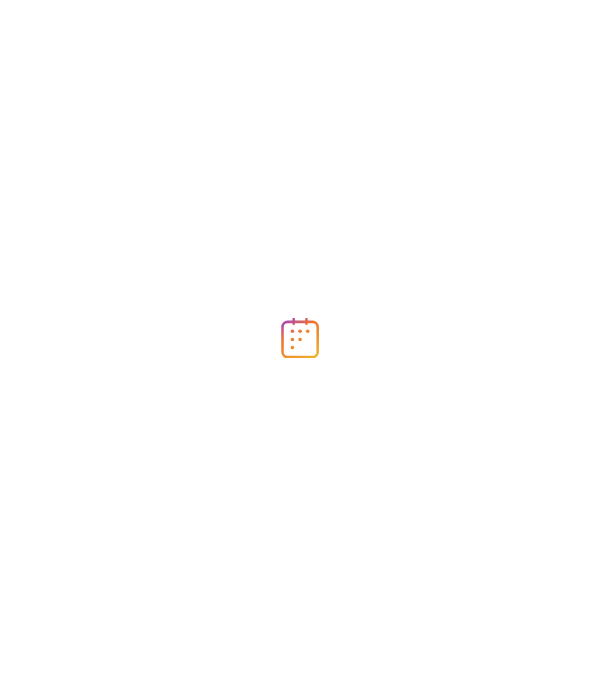 scroll, scrollTop: 0, scrollLeft: 0, axis: both 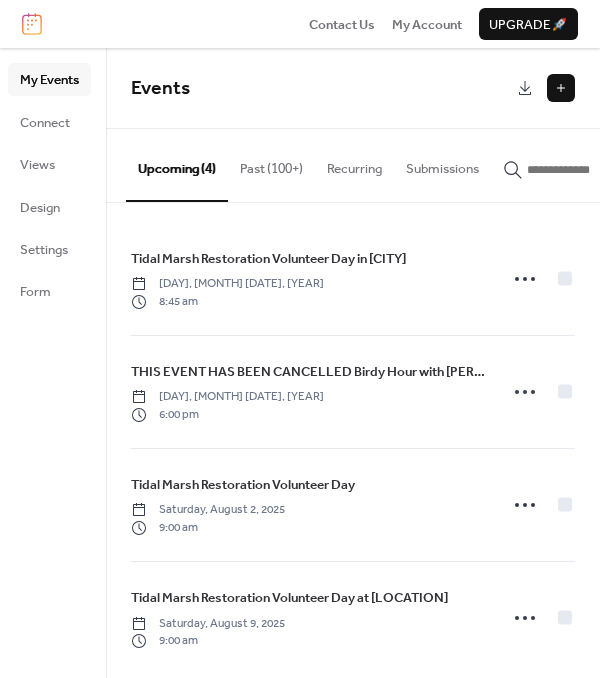 click at bounding box center (561, 88) 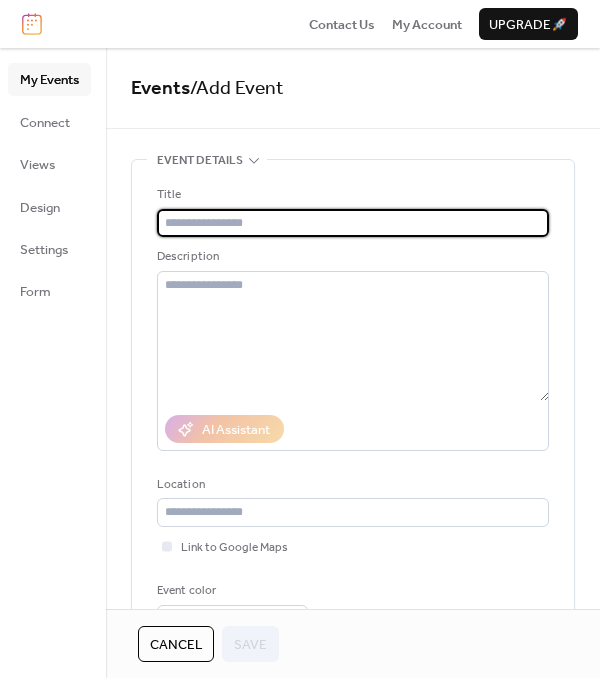 click at bounding box center (353, 223) 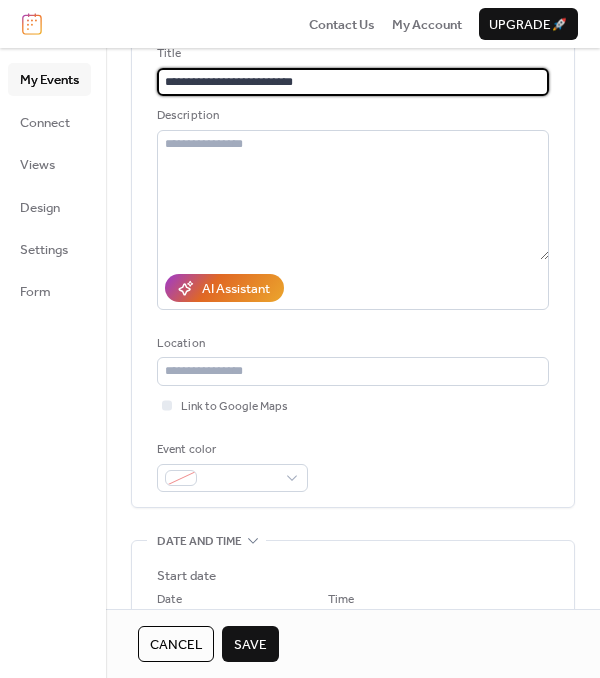 scroll, scrollTop: 400, scrollLeft: 0, axis: vertical 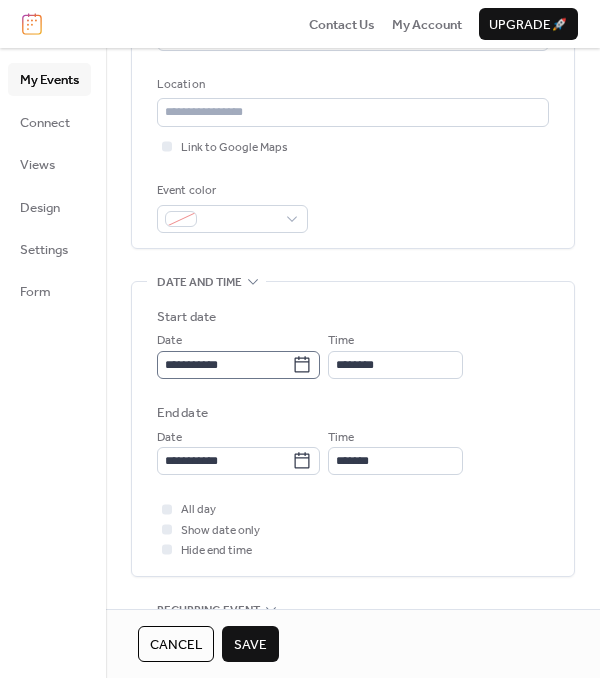 type on "**********" 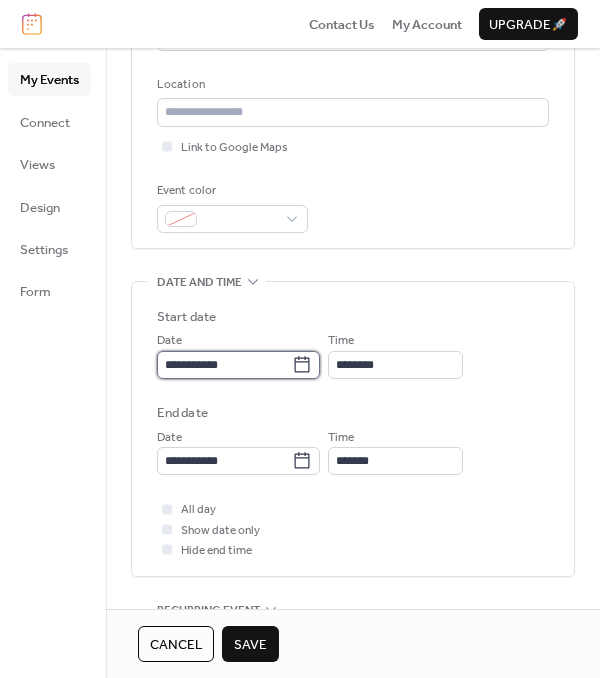 click on "**********" at bounding box center [224, 365] 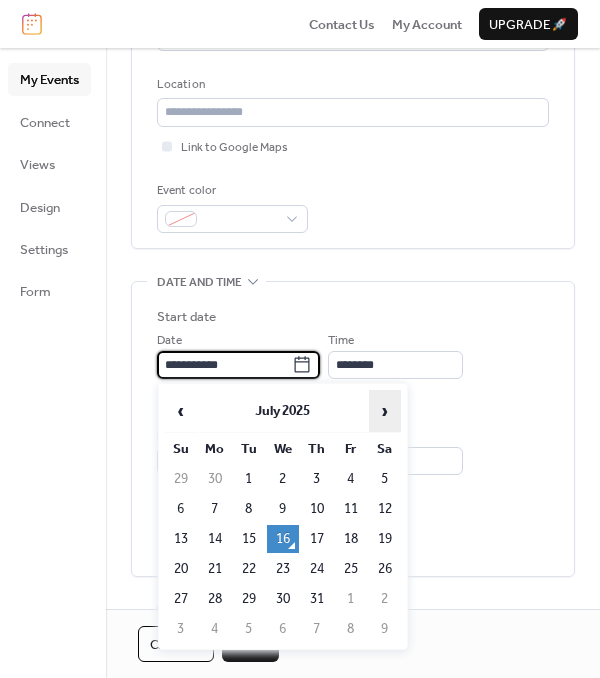 click on "›" at bounding box center (385, 411) 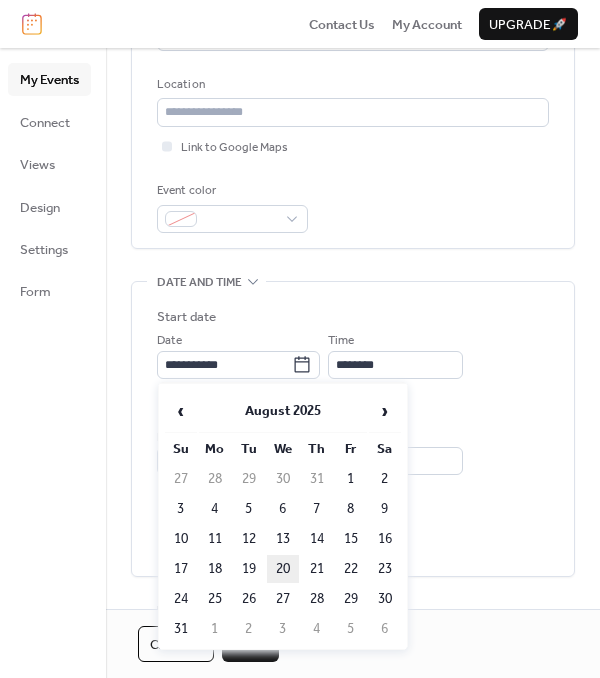 click on "20" at bounding box center [283, 569] 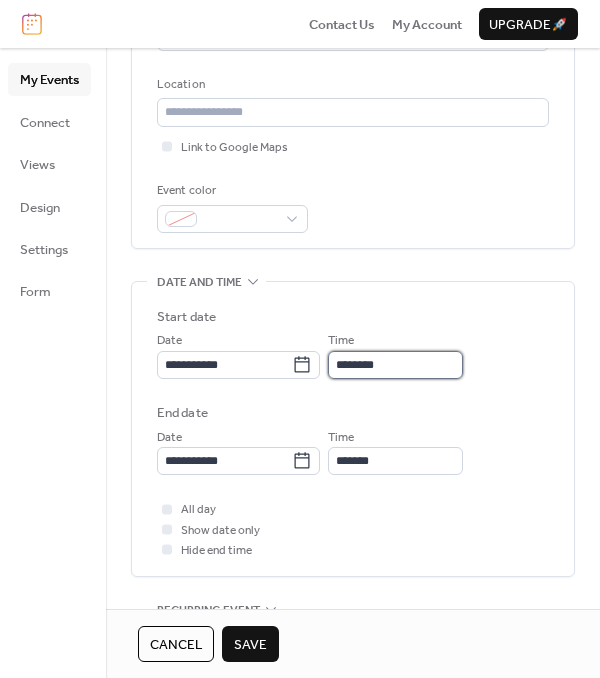click on "********" at bounding box center [395, 365] 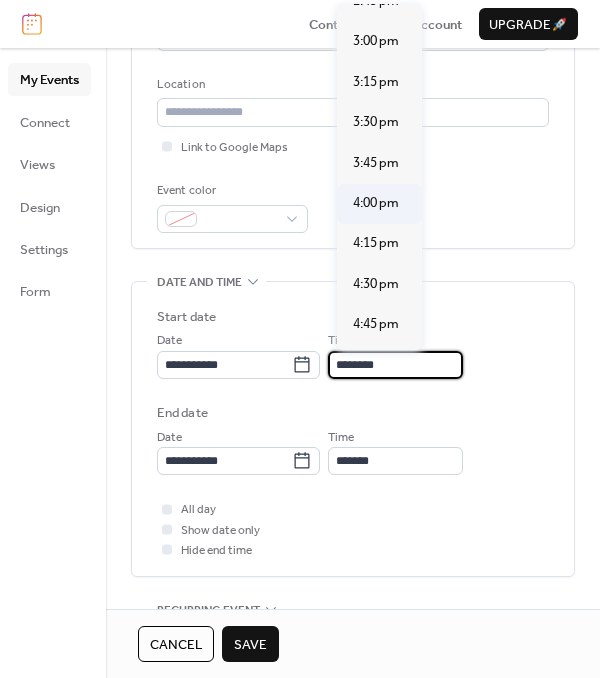 scroll, scrollTop: 2539, scrollLeft: 0, axis: vertical 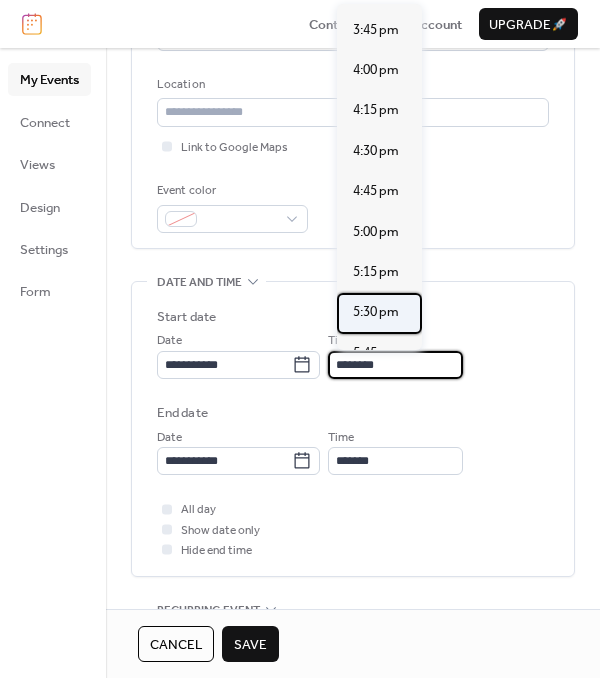 click on "5:30 pm" at bounding box center (376, 312) 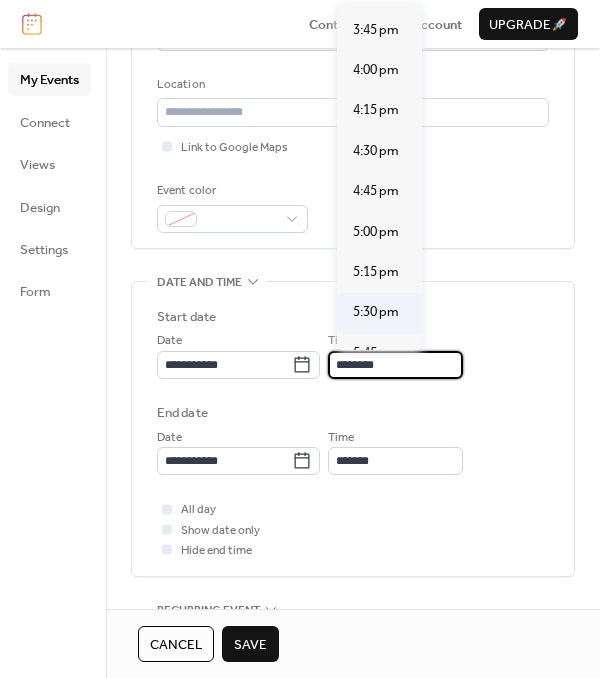 type on "*******" 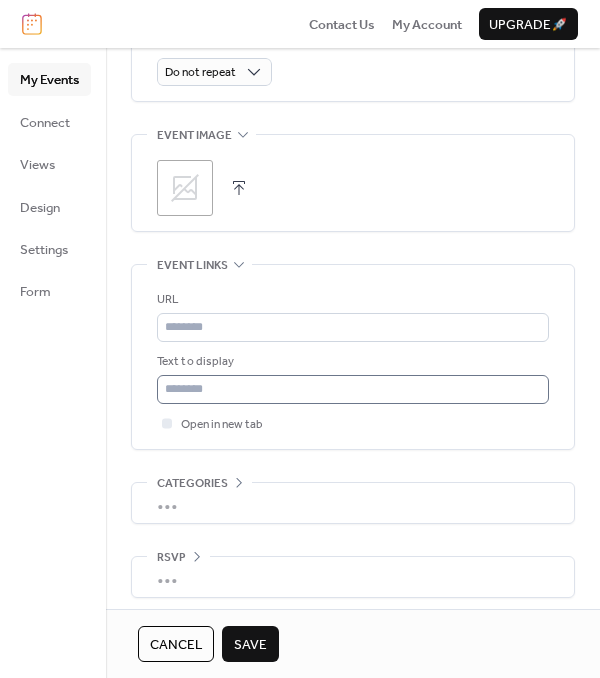 scroll, scrollTop: 984, scrollLeft: 0, axis: vertical 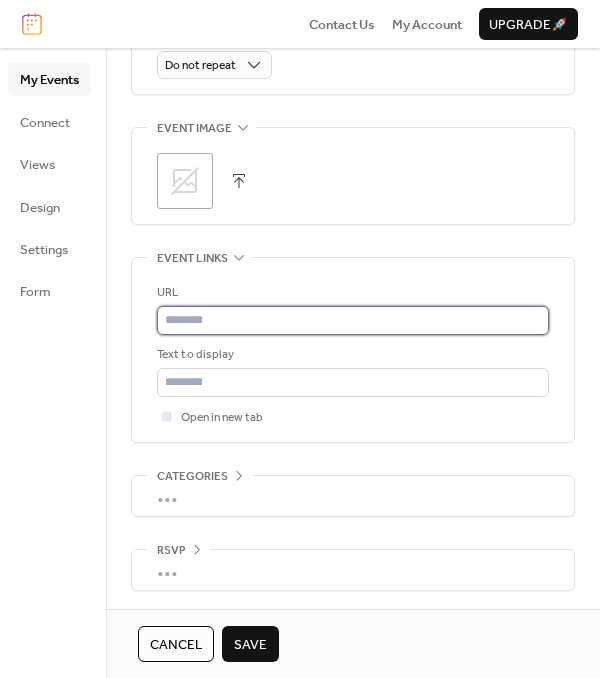 click at bounding box center (353, 320) 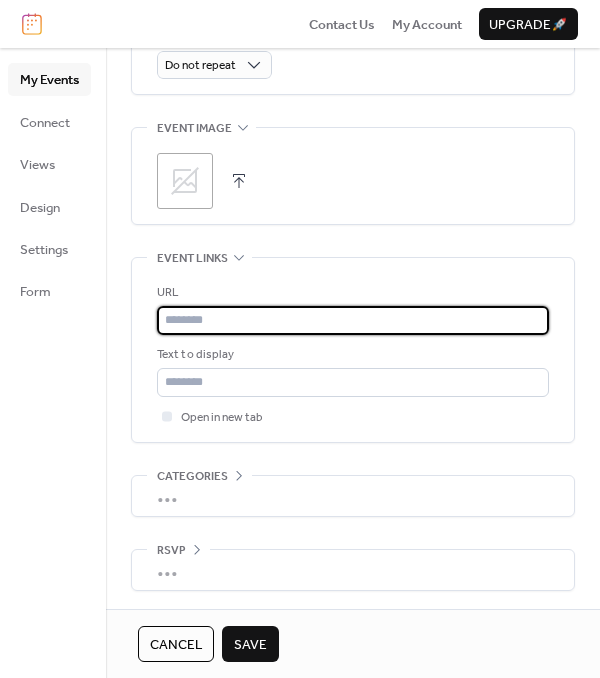 paste on "**********" 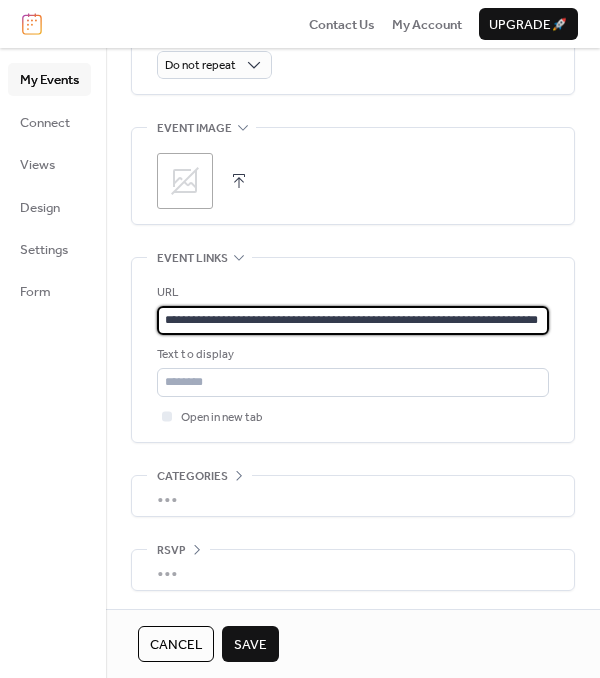 scroll, scrollTop: 0, scrollLeft: 46, axis: horizontal 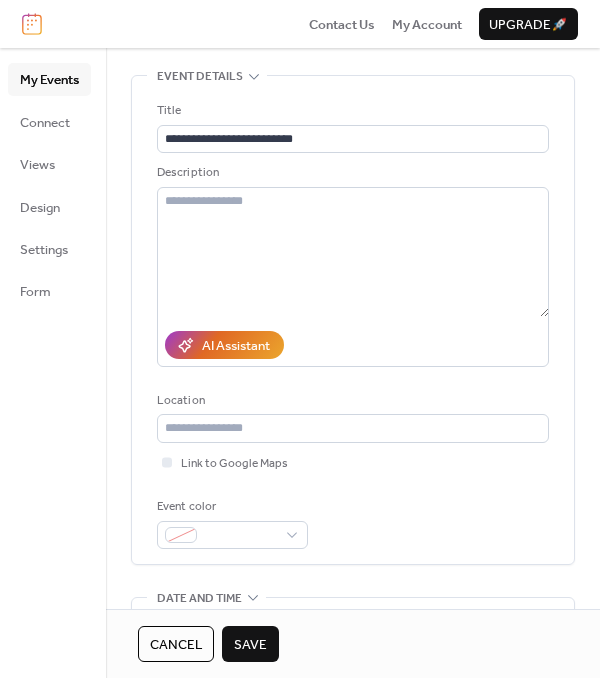 type on "**********" 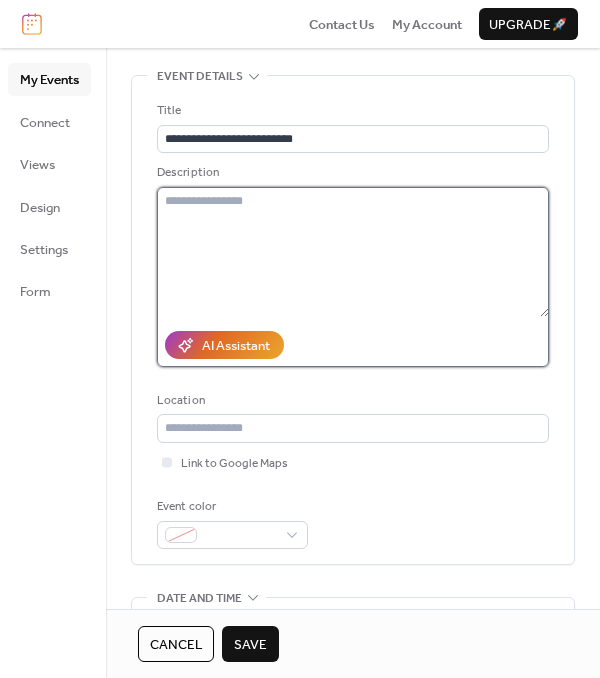 click at bounding box center [353, 252] 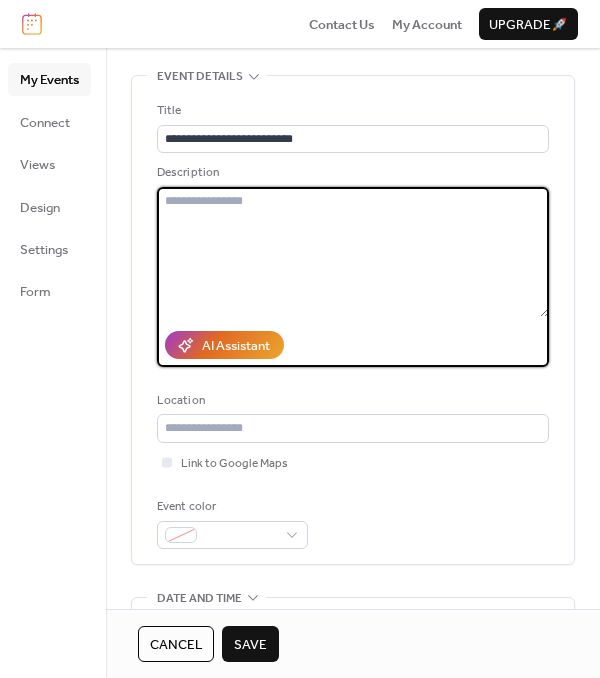 paste on "**********" 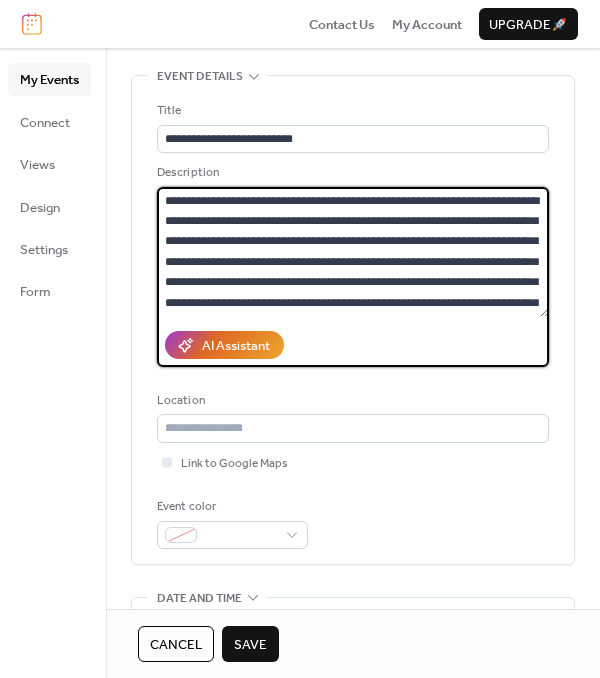 scroll, scrollTop: 261, scrollLeft: 0, axis: vertical 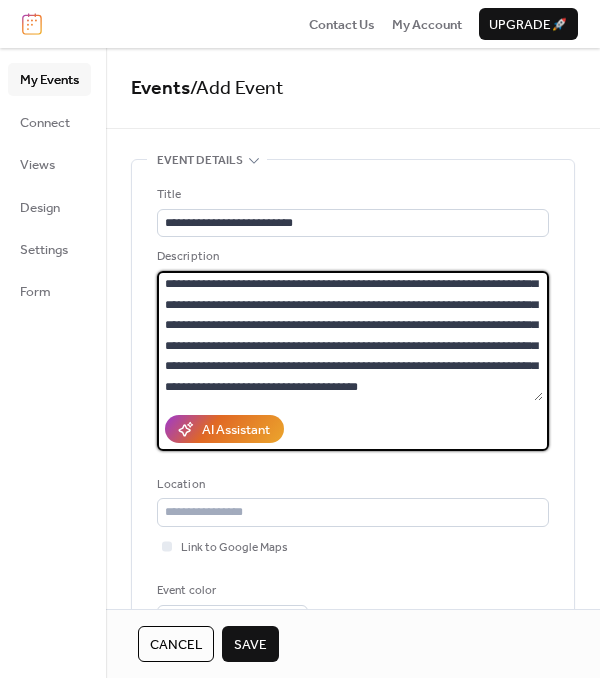 click on "**********" at bounding box center [350, 336] 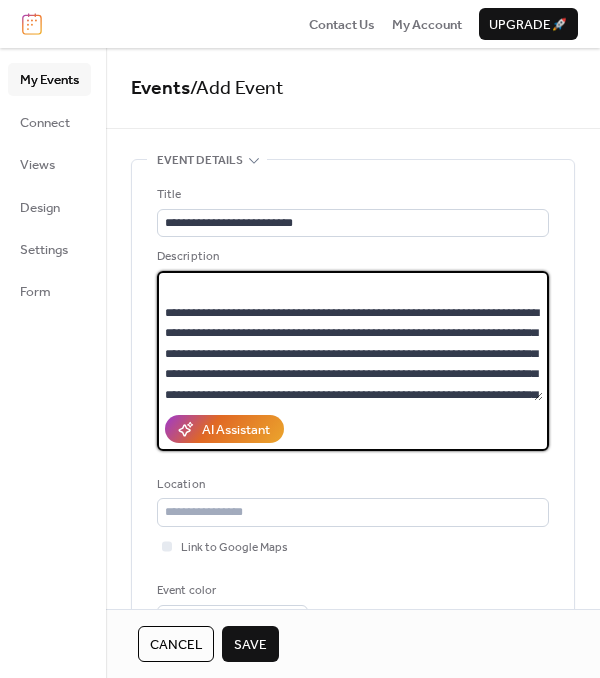 scroll, scrollTop: 161, scrollLeft: 0, axis: vertical 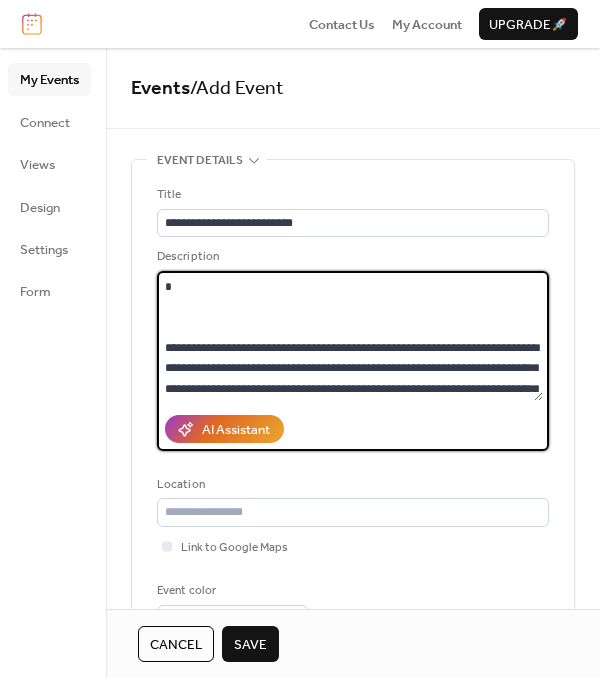 click on "**********" at bounding box center (350, 336) 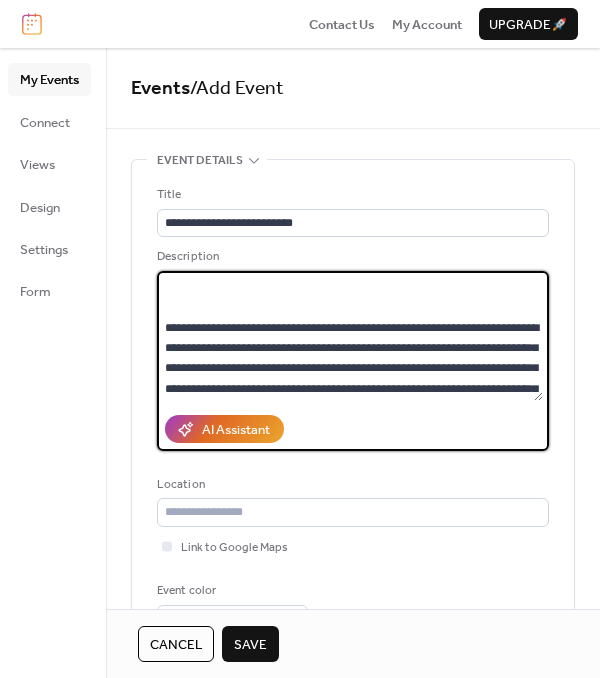 click on "**********" at bounding box center (350, 336) 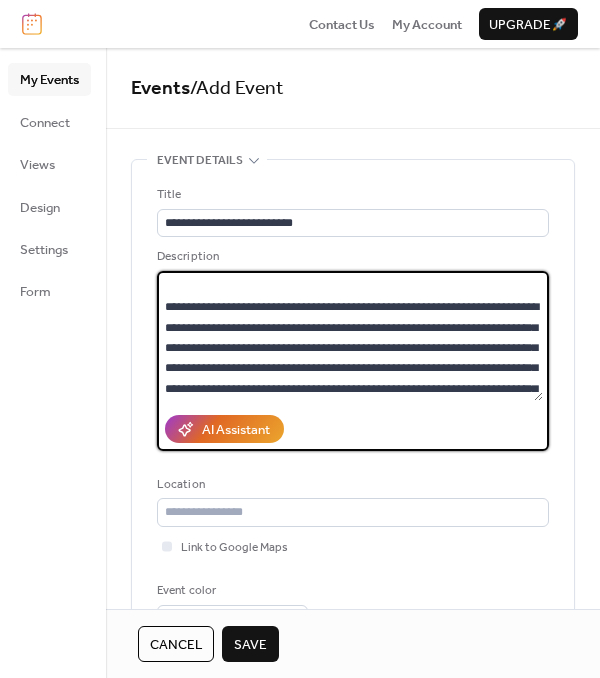 click on "**********" at bounding box center [350, 336] 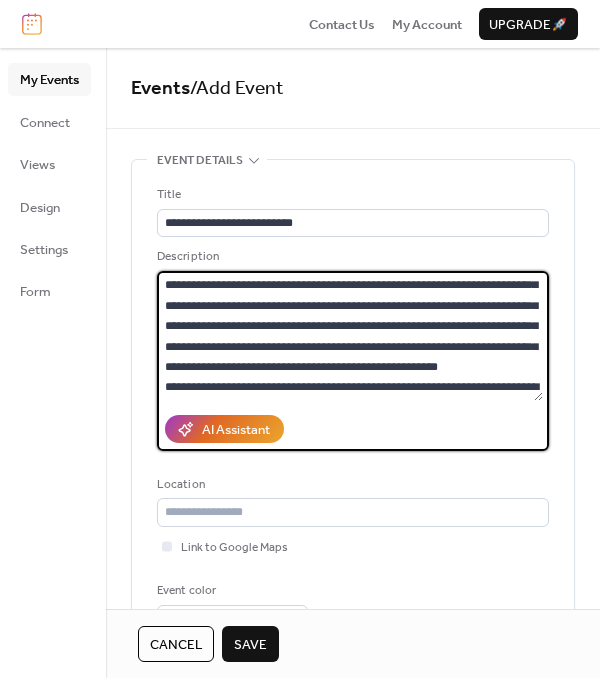 scroll, scrollTop: 0, scrollLeft: 0, axis: both 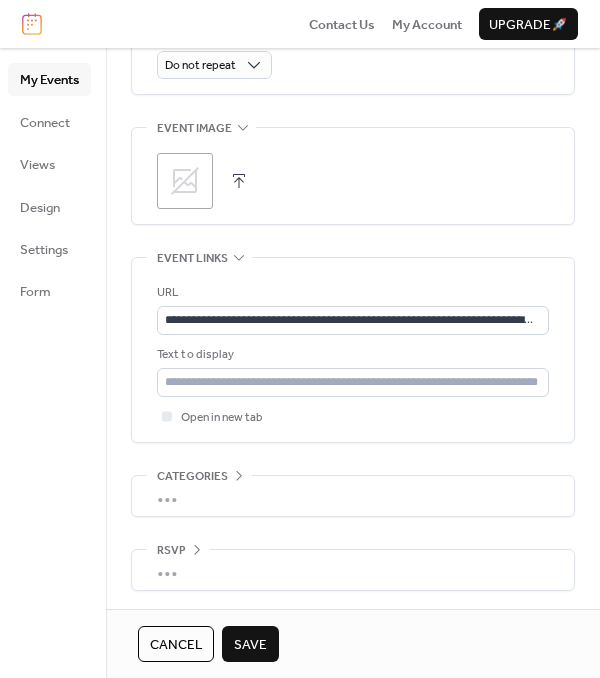 type on "**********" 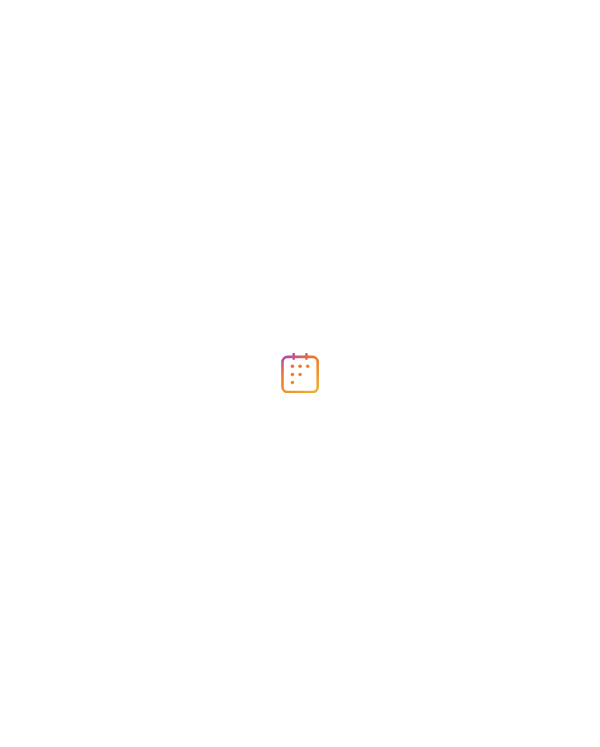 scroll, scrollTop: 0, scrollLeft: 0, axis: both 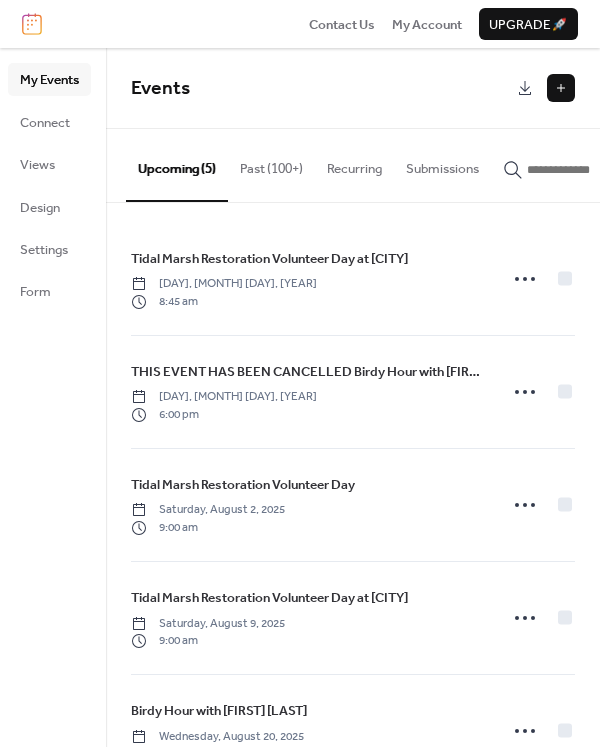 click at bounding box center [561, 88] 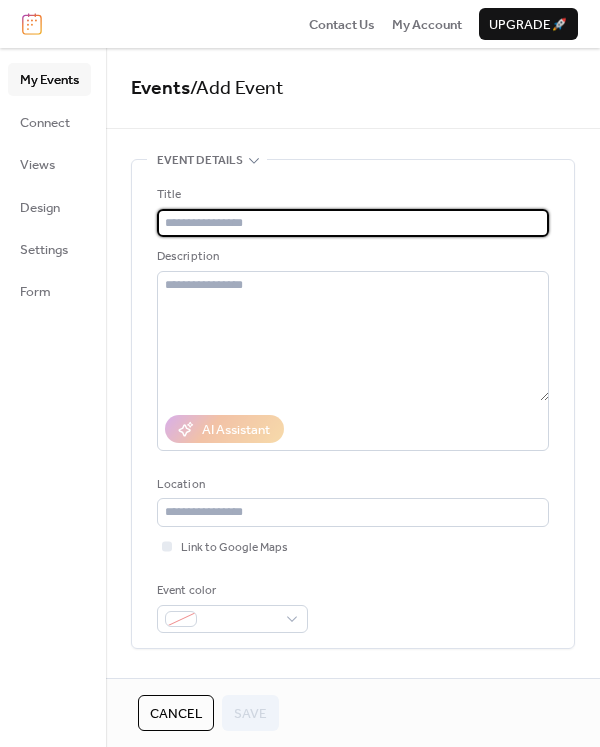 click at bounding box center (353, 223) 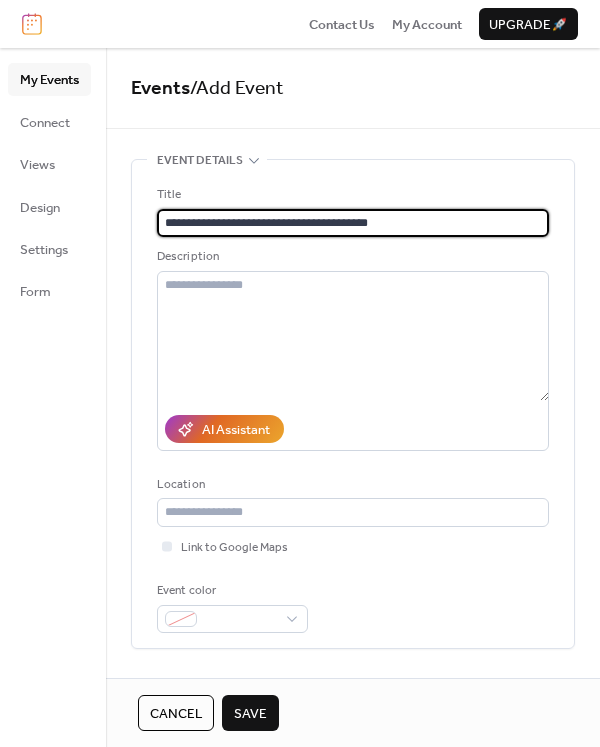 click on "**********" at bounding box center [353, 223] 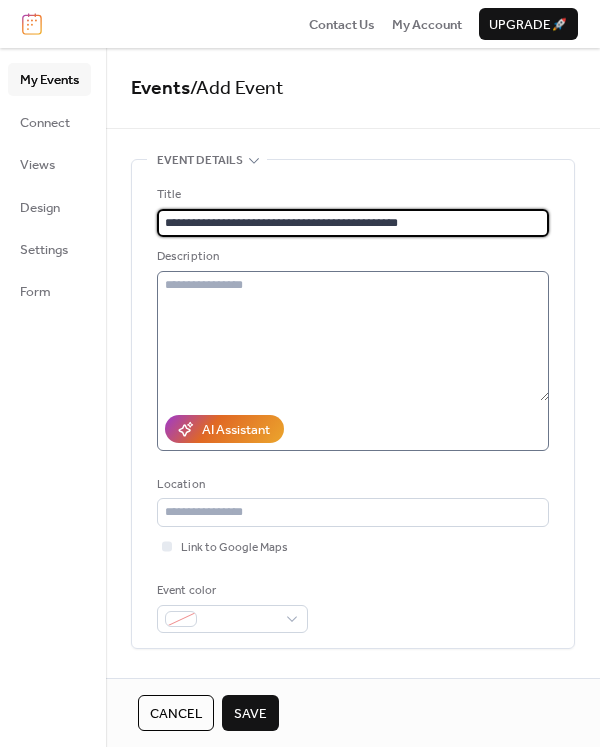 type on "**********" 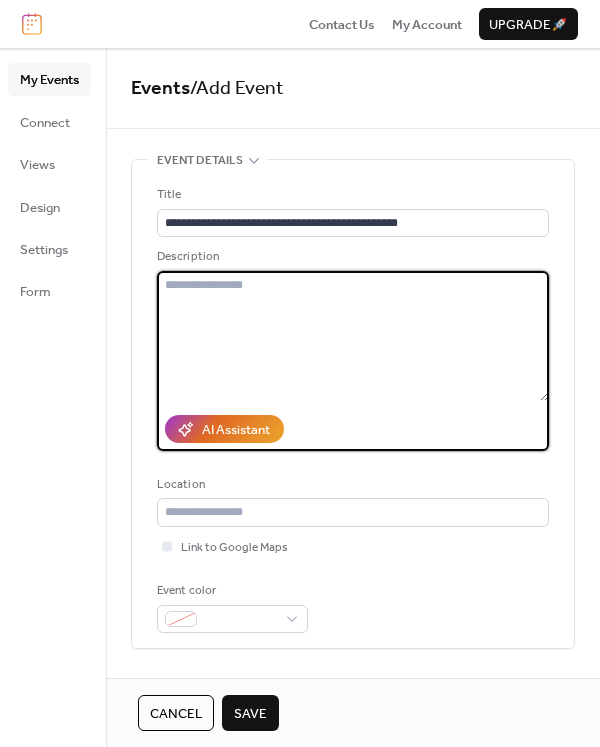 click at bounding box center [353, 336] 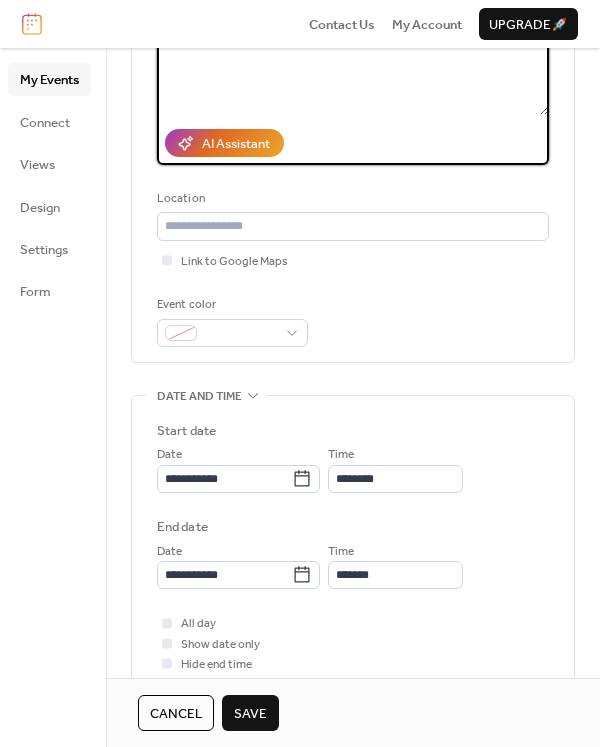 scroll, scrollTop: 300, scrollLeft: 0, axis: vertical 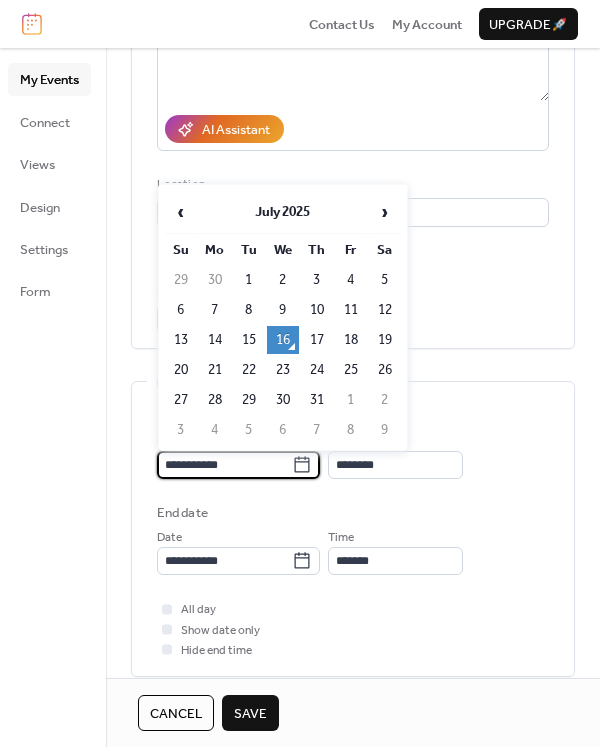click on "**********" at bounding box center [224, 465] 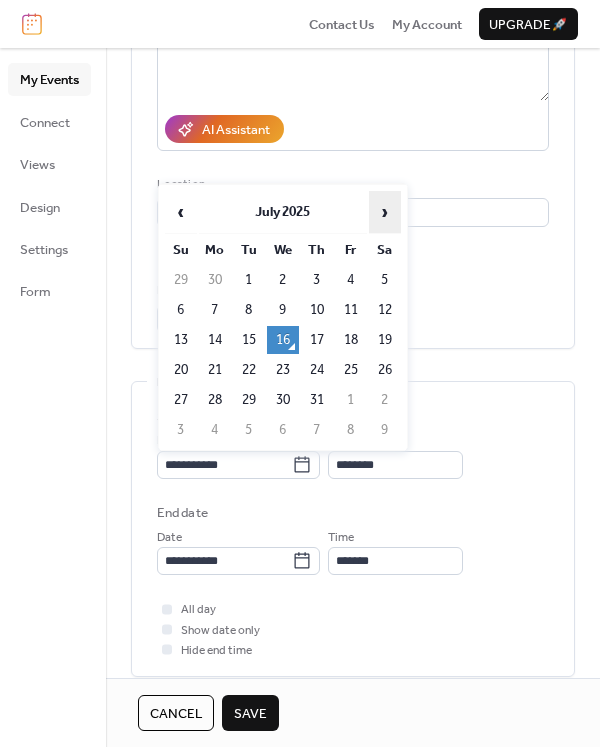 click on "›" at bounding box center [385, 212] 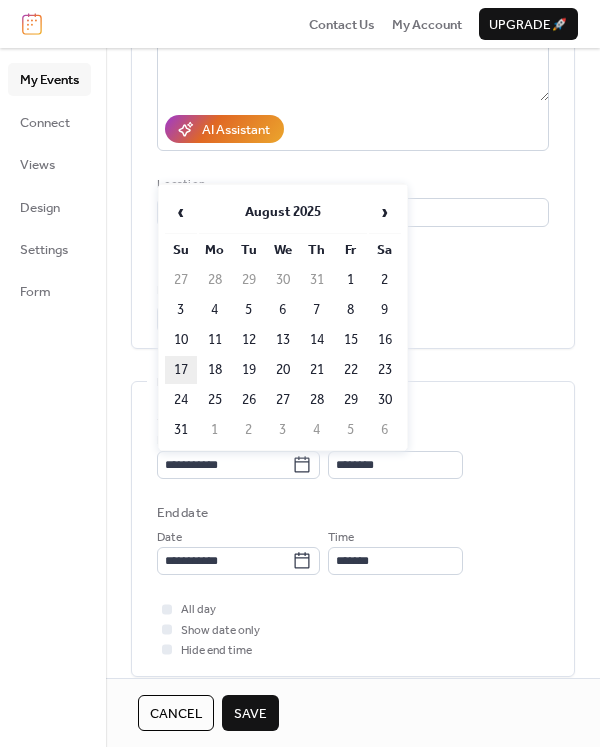 click on "17" at bounding box center (181, 370) 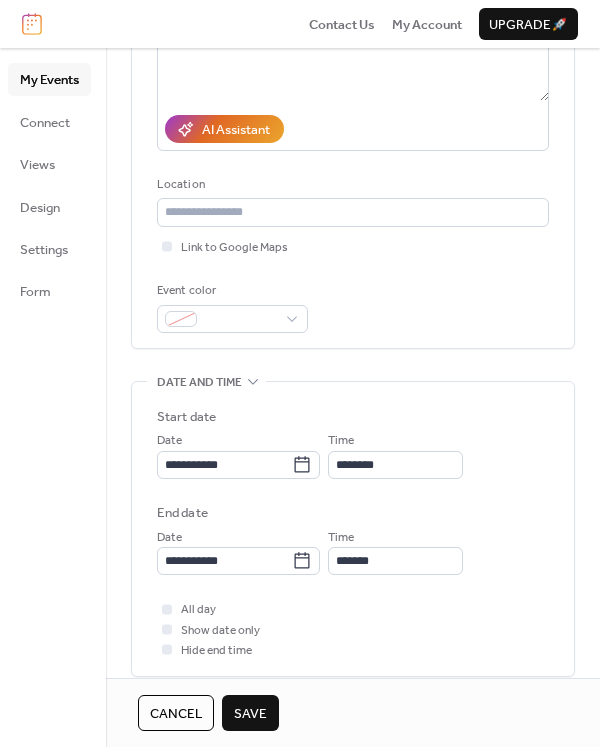 type on "**********" 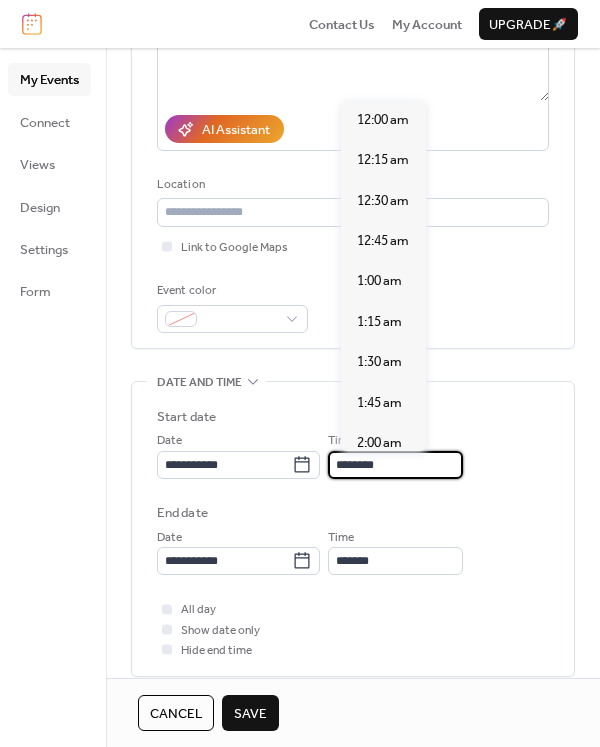 click on "********" at bounding box center [395, 465] 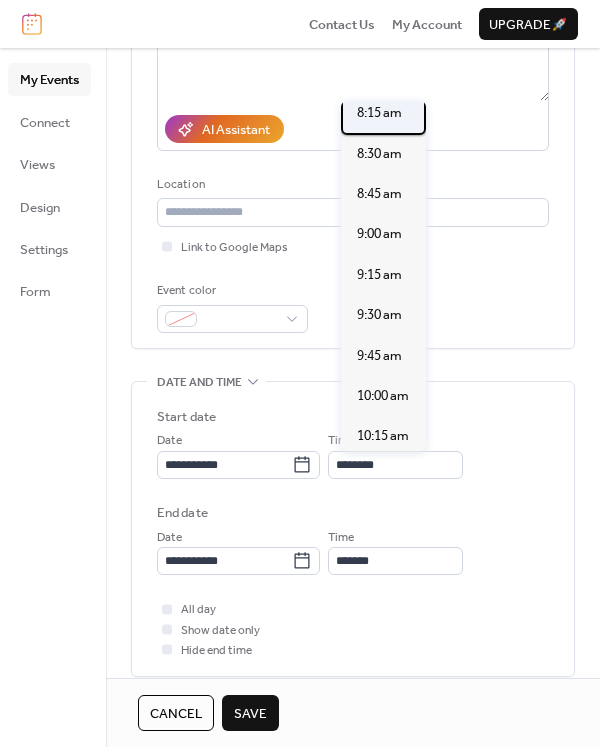 click on "8:15 am" at bounding box center (379, 113) 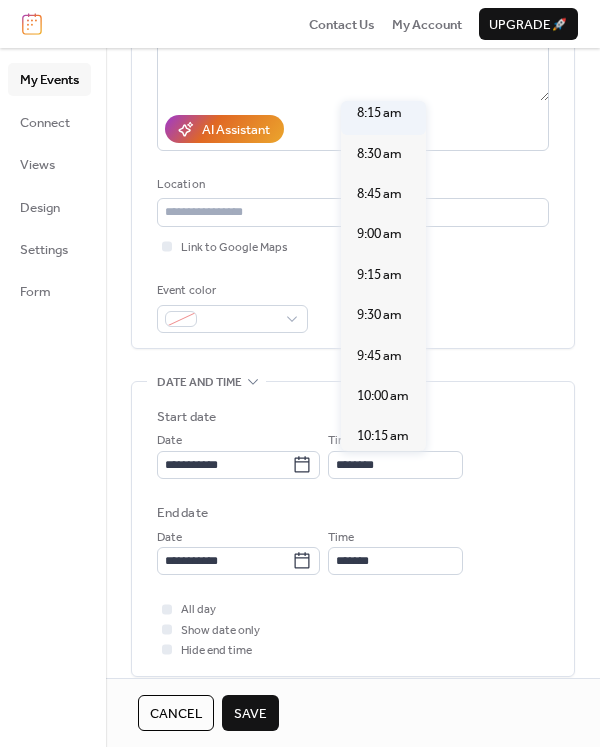 type on "*******" 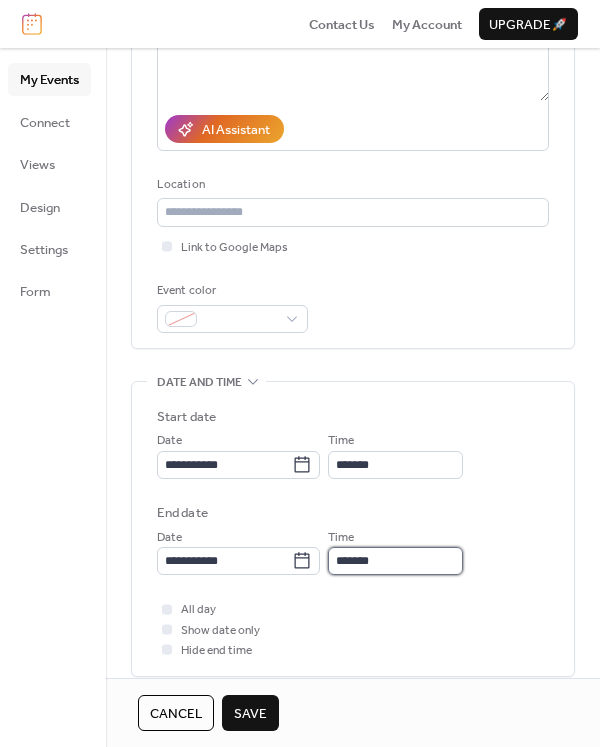 click on "*******" at bounding box center (395, 561) 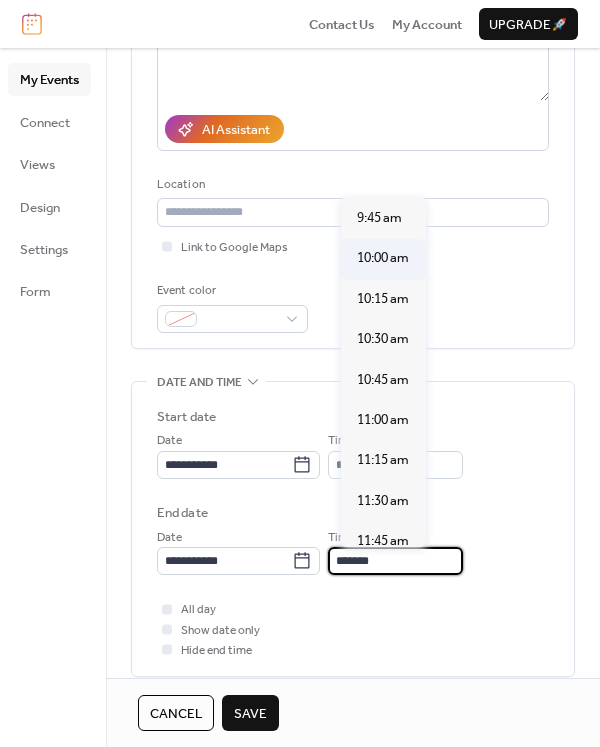 scroll, scrollTop: 300, scrollLeft: 0, axis: vertical 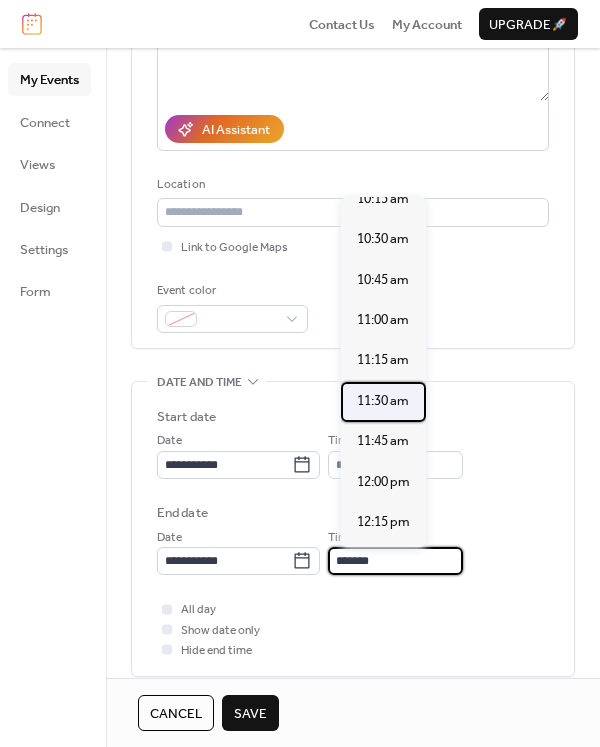 click on "11:30 am" at bounding box center (383, 401) 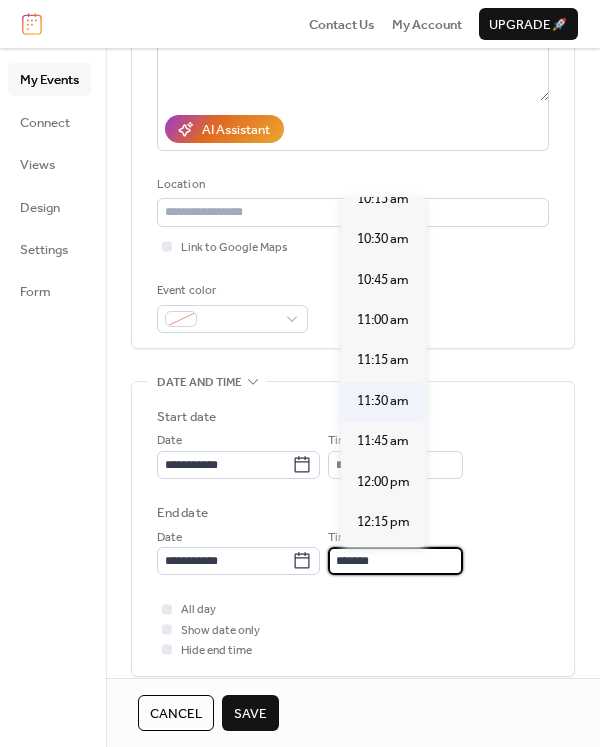 type on "********" 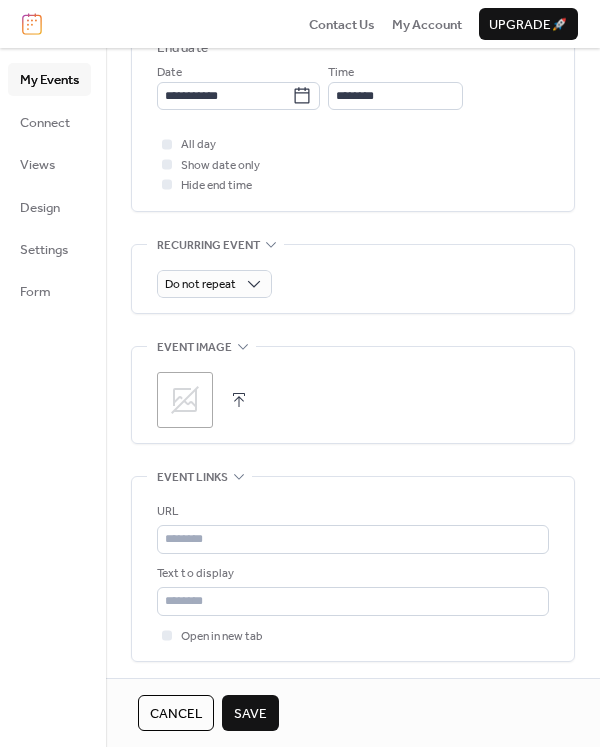 scroll, scrollTop: 800, scrollLeft: 0, axis: vertical 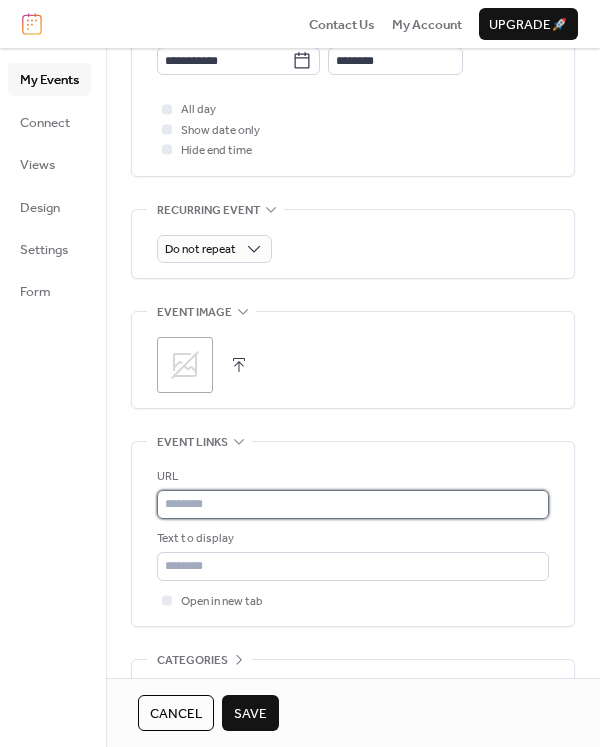 click at bounding box center (353, 504) 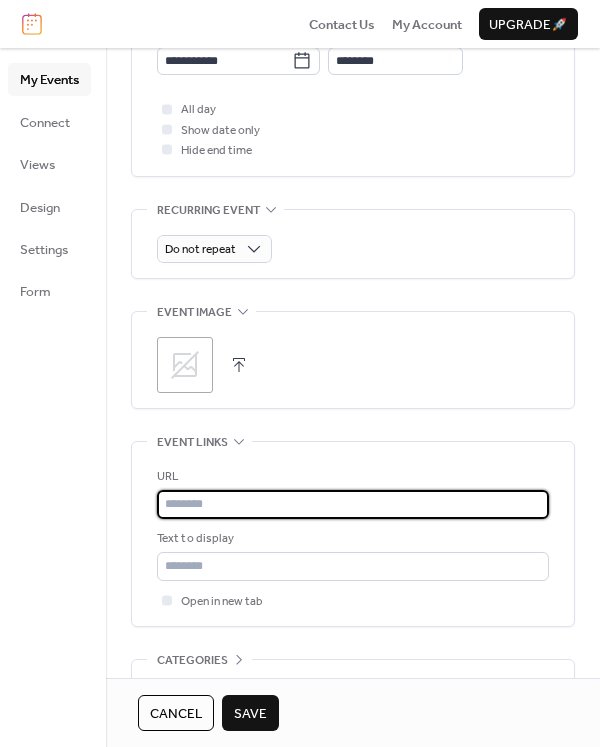 paste on "**********" 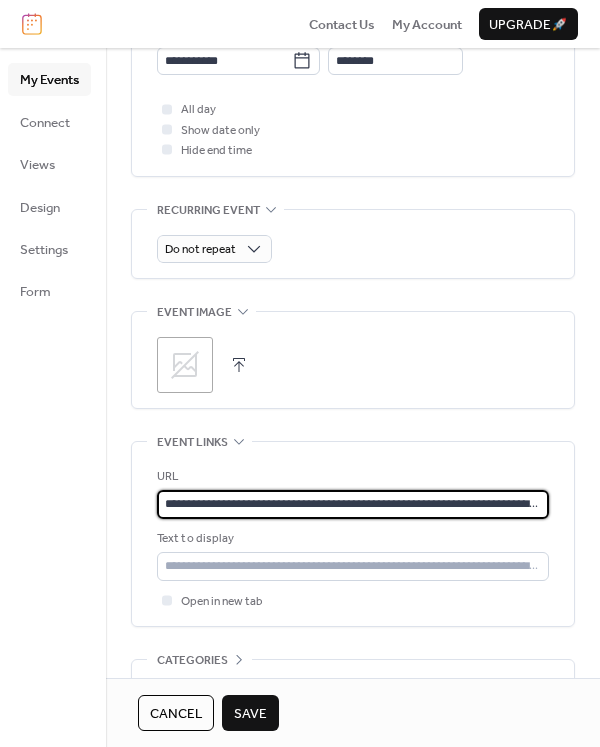 scroll, scrollTop: 0, scrollLeft: 90, axis: horizontal 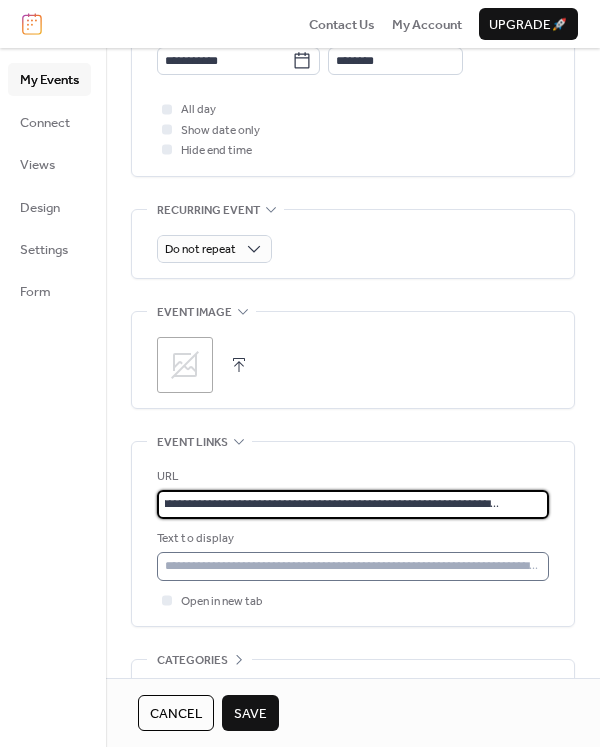 type on "**********" 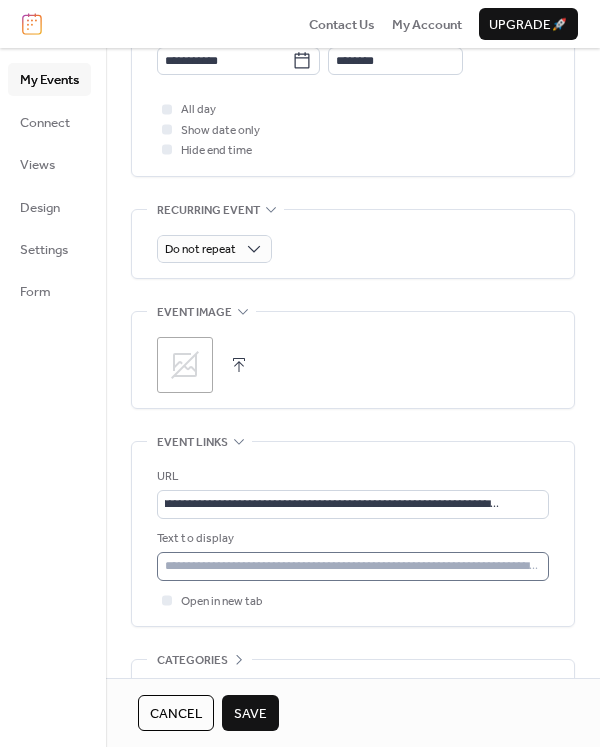 scroll, scrollTop: 0, scrollLeft: 0, axis: both 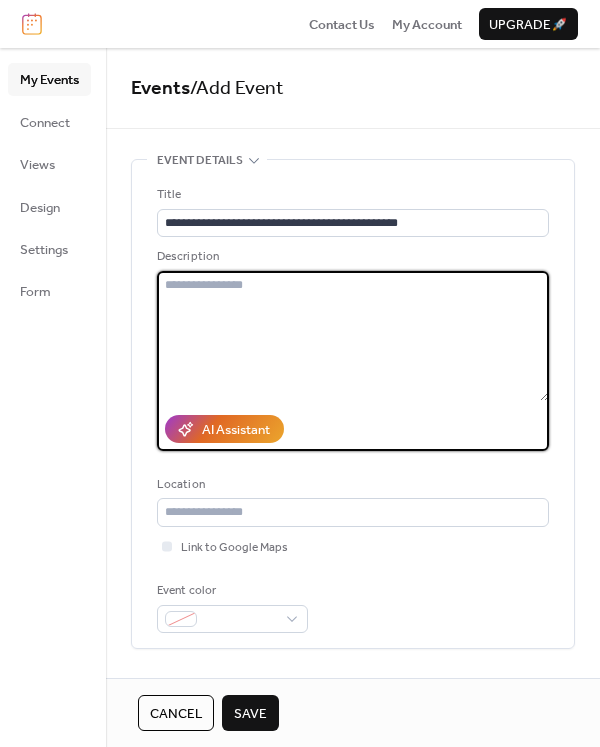 click at bounding box center [353, 336] 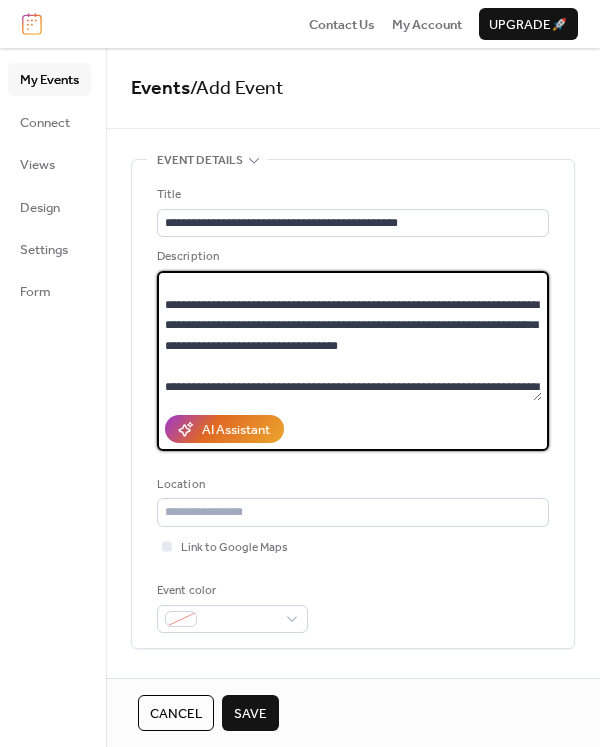 scroll, scrollTop: 0, scrollLeft: 0, axis: both 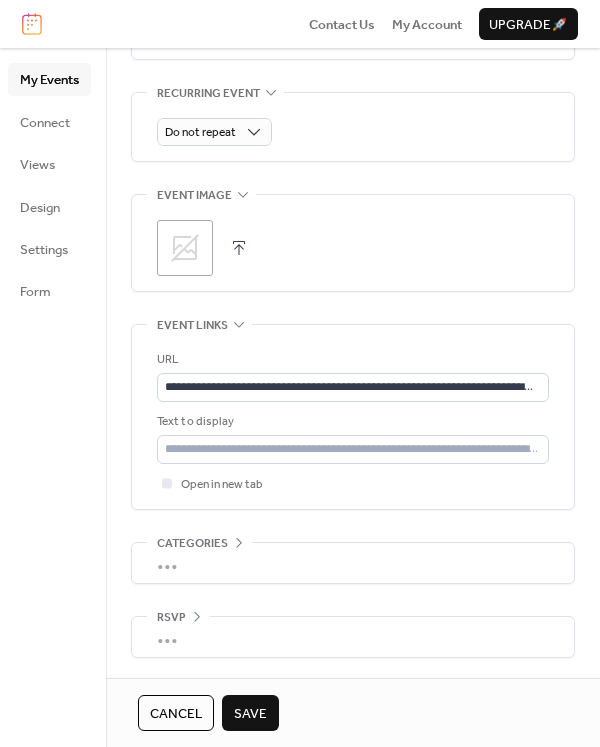 type on "**********" 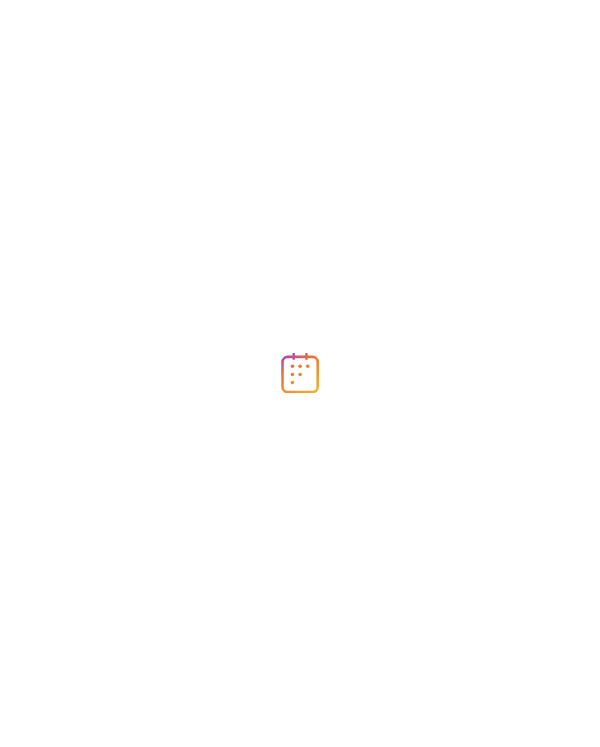 scroll, scrollTop: 0, scrollLeft: 0, axis: both 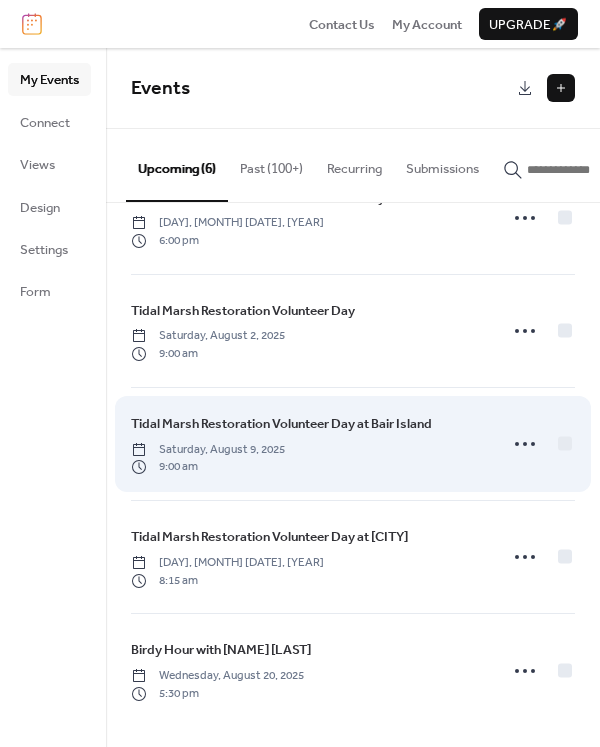 click on "Tidal Marsh Restoration Volunteer Day at Bair Island [DAY], [MONTH] [DATE] [TIME]" at bounding box center (308, 444) 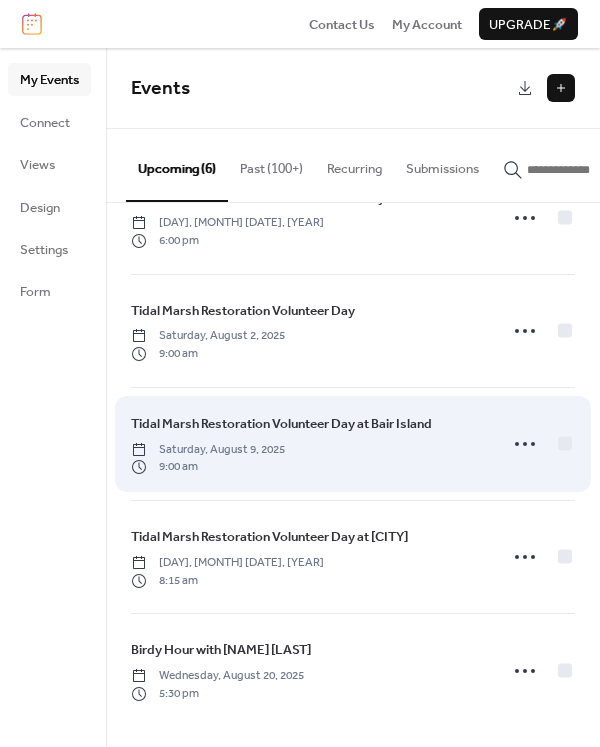 click on "Tidal Marsh Restoration Volunteer Day at Bair Island [DAY], [MONTH] [DATE] [TIME]" at bounding box center [308, 444] 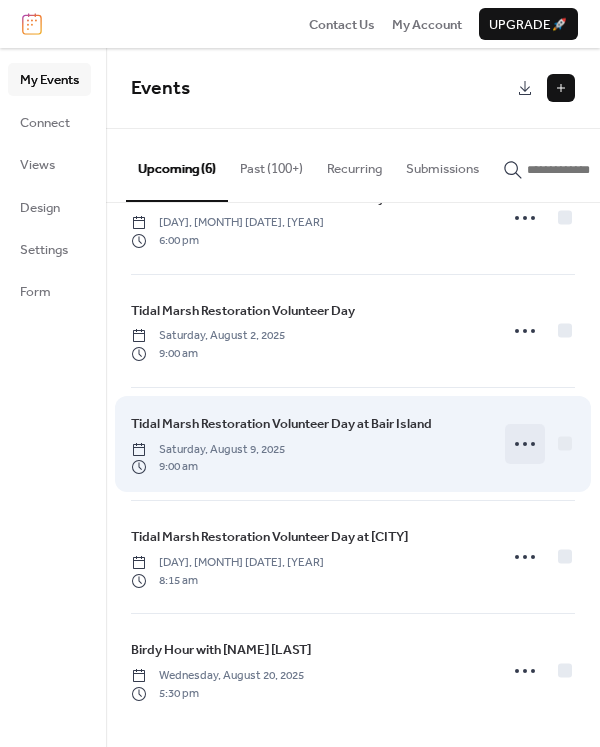 click 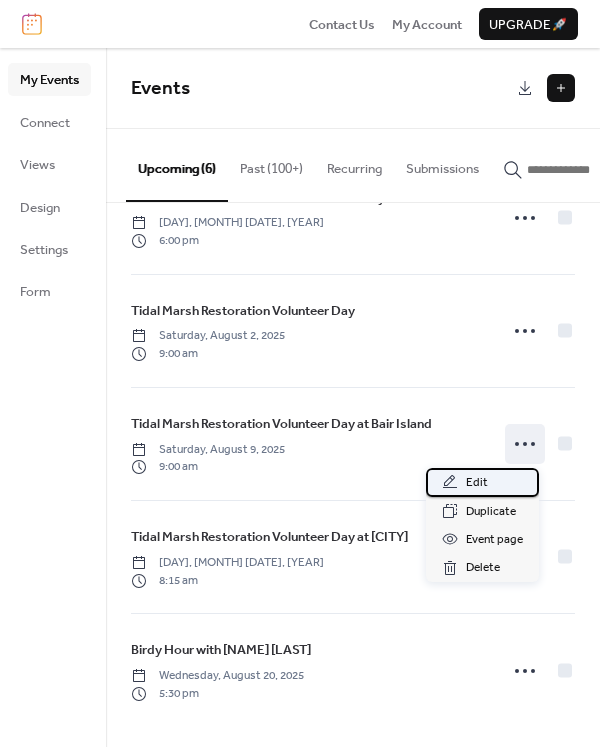 click on "Edit" at bounding box center [482, 482] 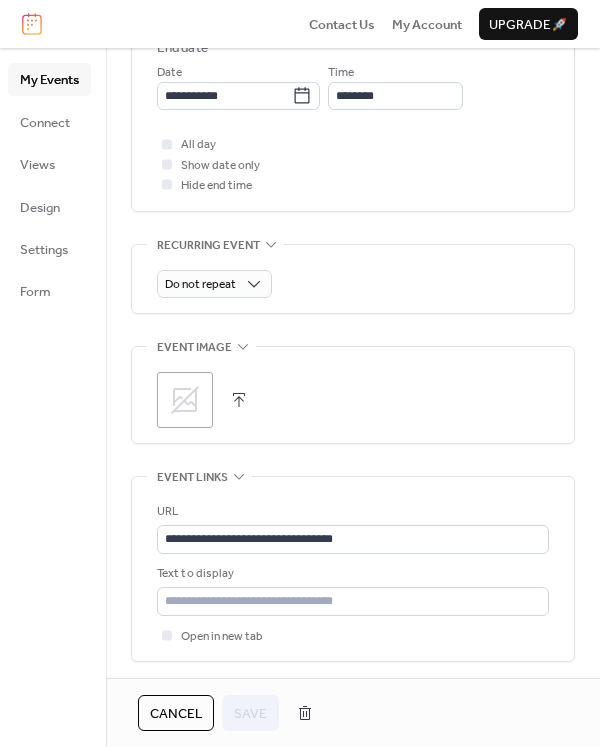 scroll, scrollTop: 800, scrollLeft: 0, axis: vertical 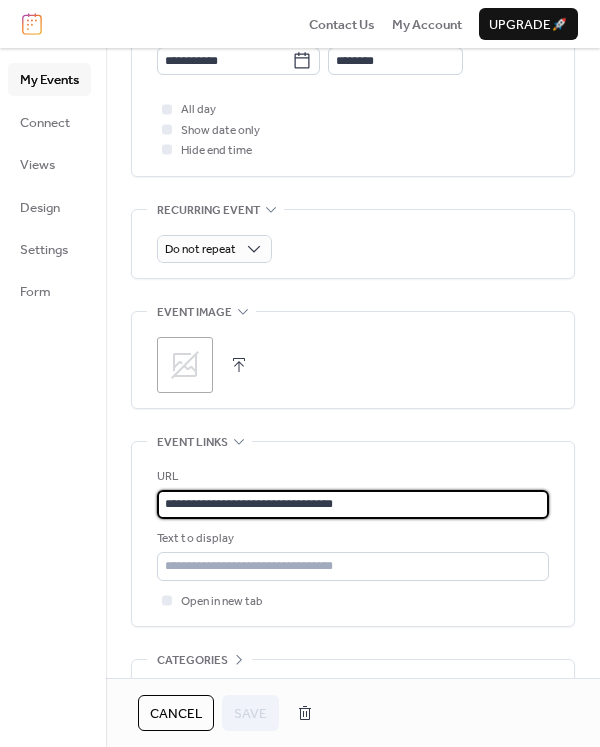 drag, startPoint x: 395, startPoint y: 501, endPoint x: 151, endPoint y: 500, distance: 244.00204 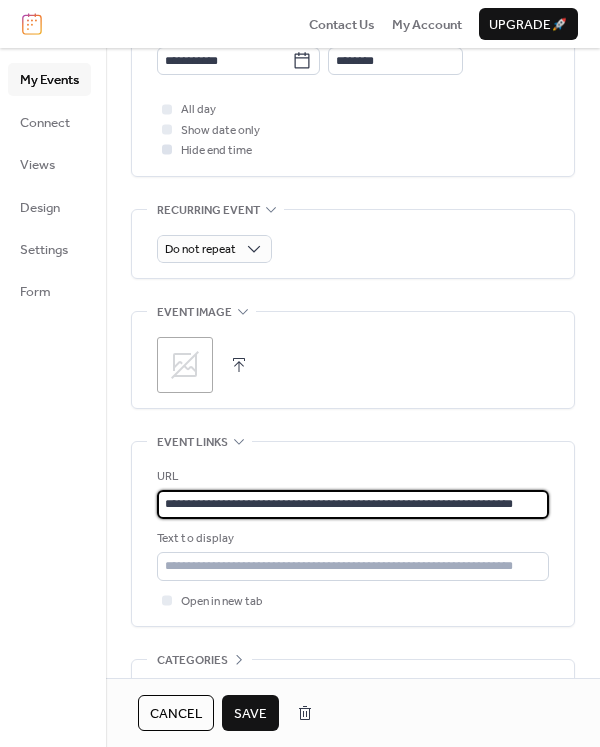 scroll, scrollTop: 0, scrollLeft: 13, axis: horizontal 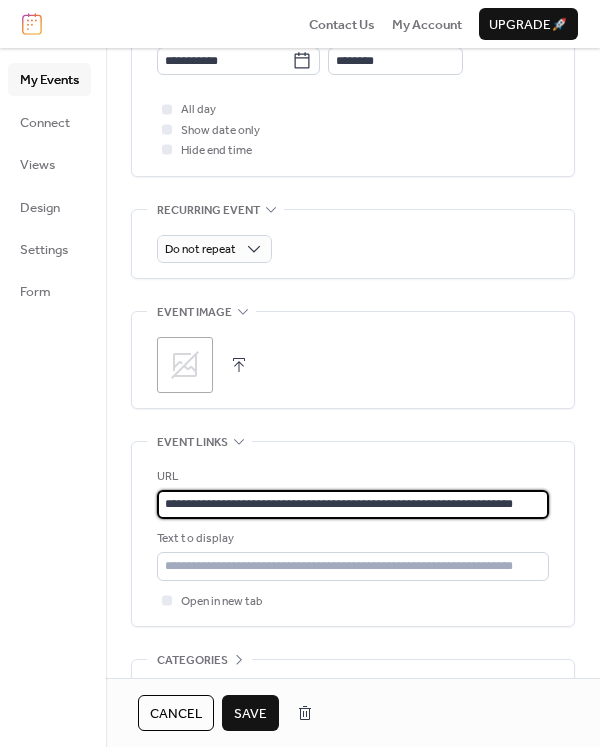 type on "**********" 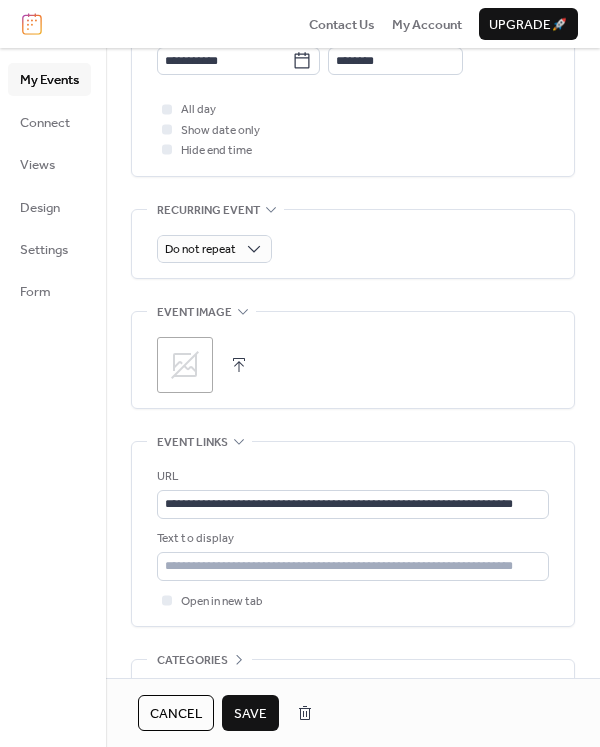 scroll, scrollTop: 0, scrollLeft: 0, axis: both 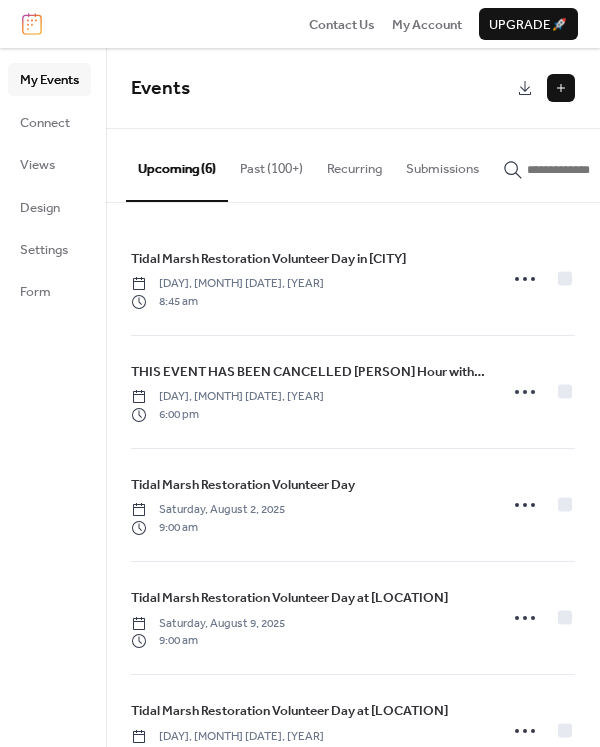 click at bounding box center [561, 88] 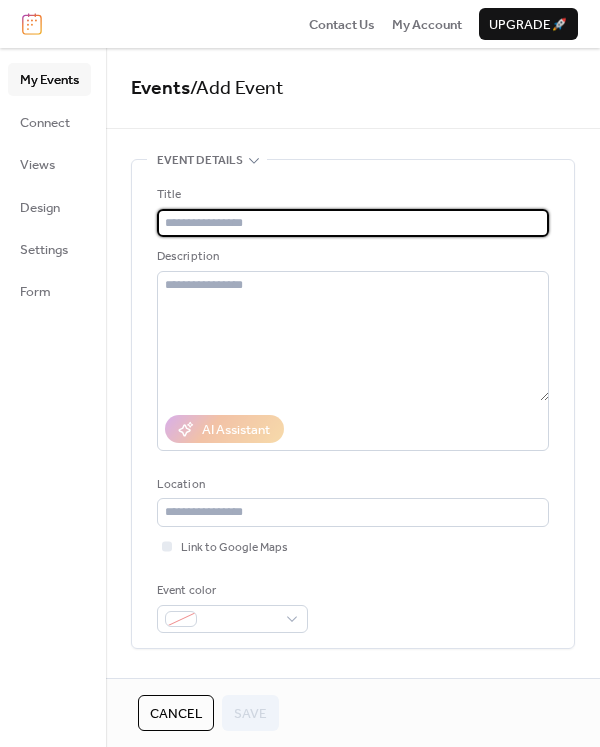 click at bounding box center [353, 223] 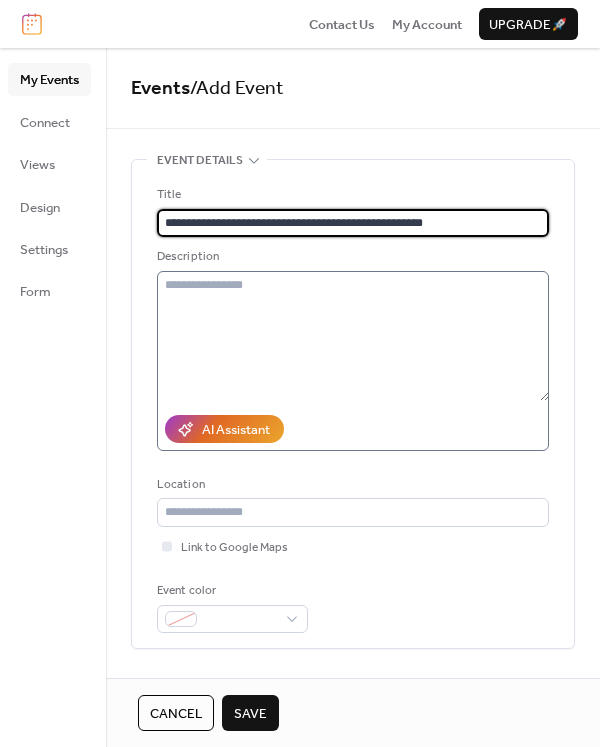 type on "**********" 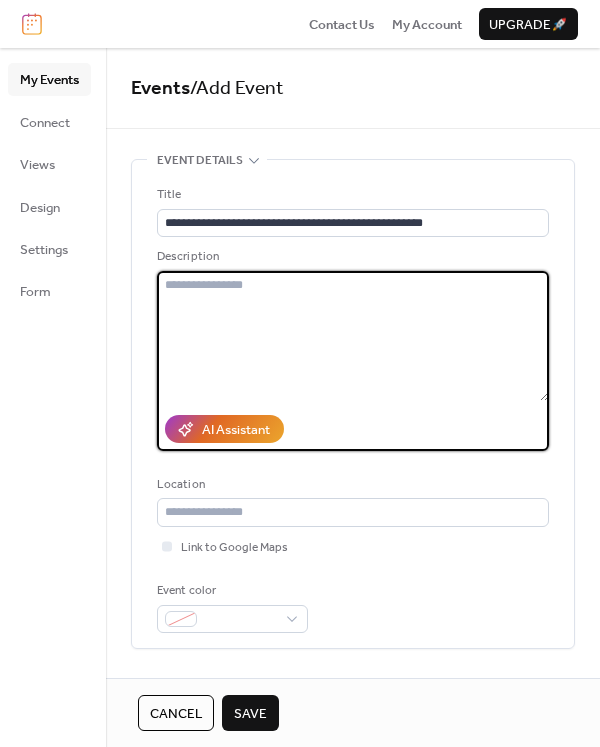 click at bounding box center (353, 336) 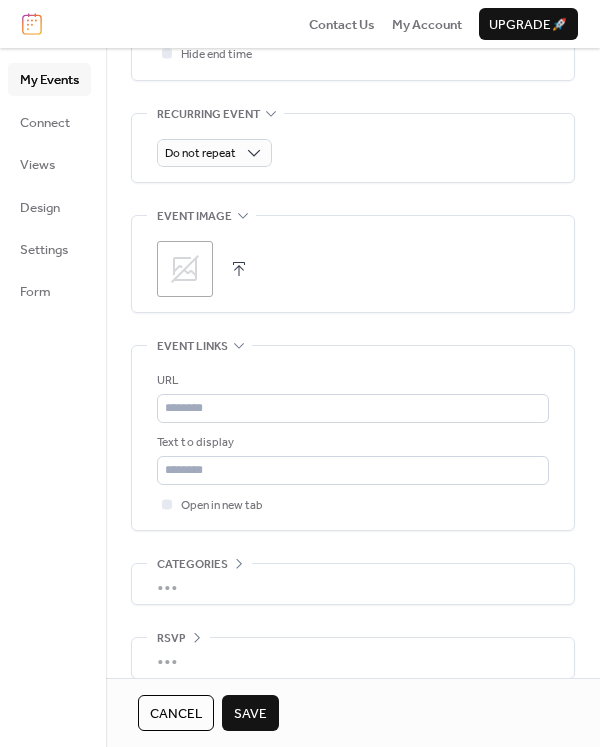 scroll, scrollTop: 900, scrollLeft: 0, axis: vertical 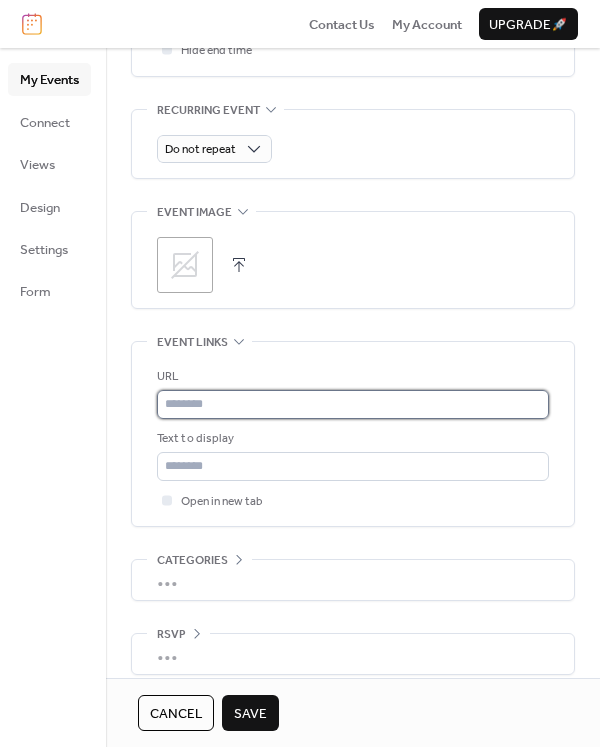 click at bounding box center [353, 404] 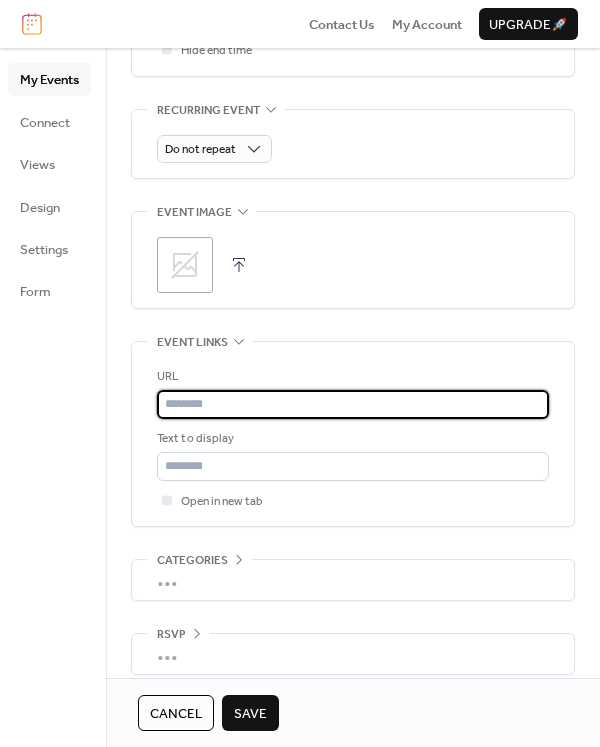 paste on "**********" 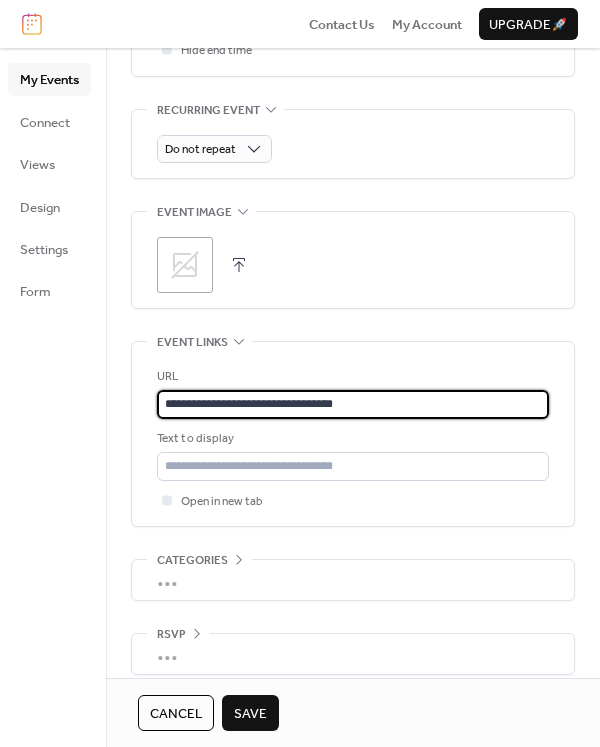 type on "**********" 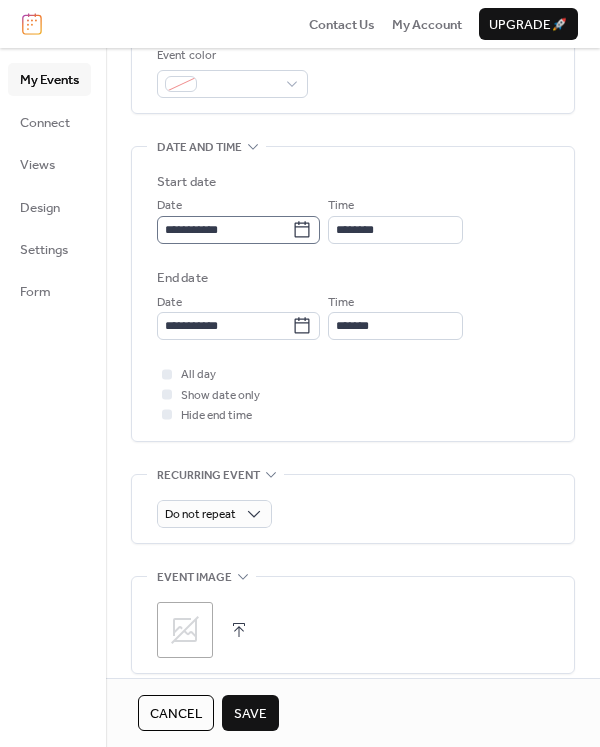 scroll, scrollTop: 500, scrollLeft: 0, axis: vertical 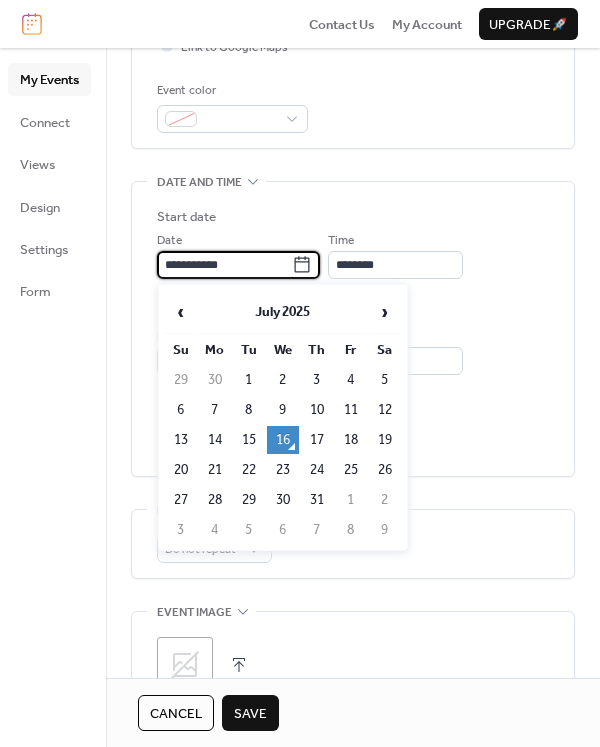 click on "**********" at bounding box center (224, 265) 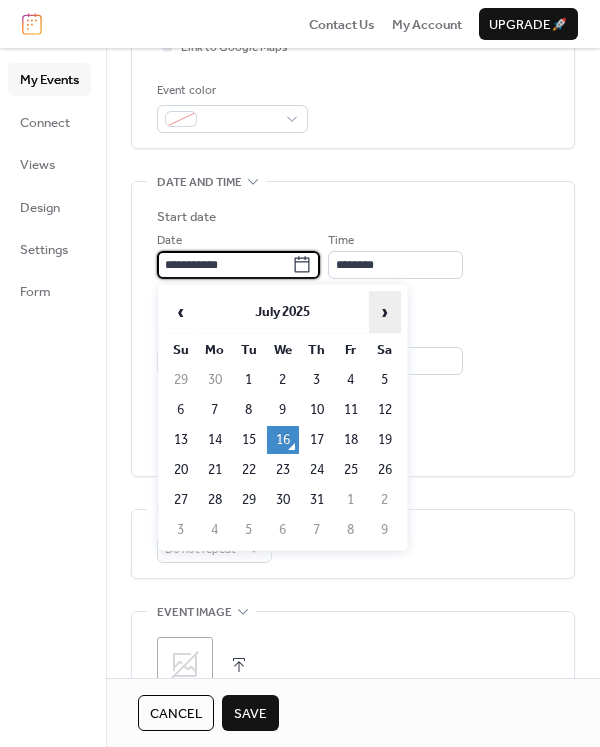 click on "›" at bounding box center [385, 312] 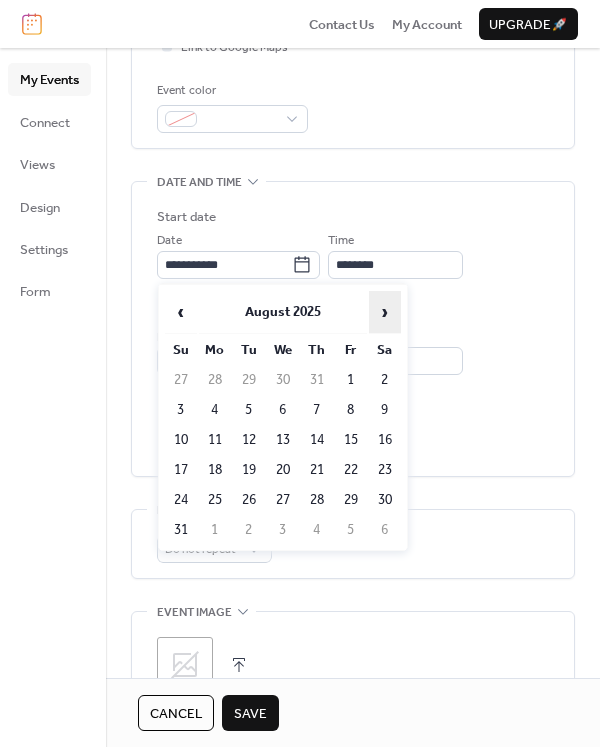 click on "›" at bounding box center [385, 312] 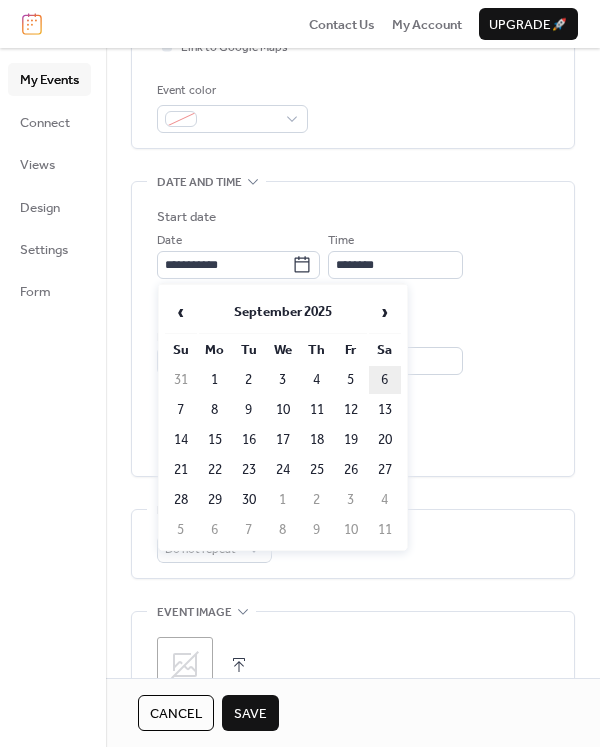 click on "6" at bounding box center (385, 380) 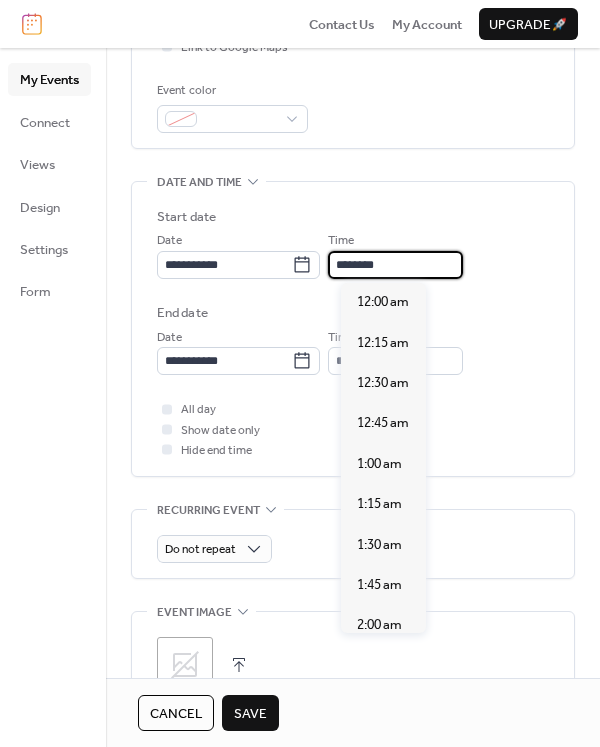 click on "********" at bounding box center [395, 265] 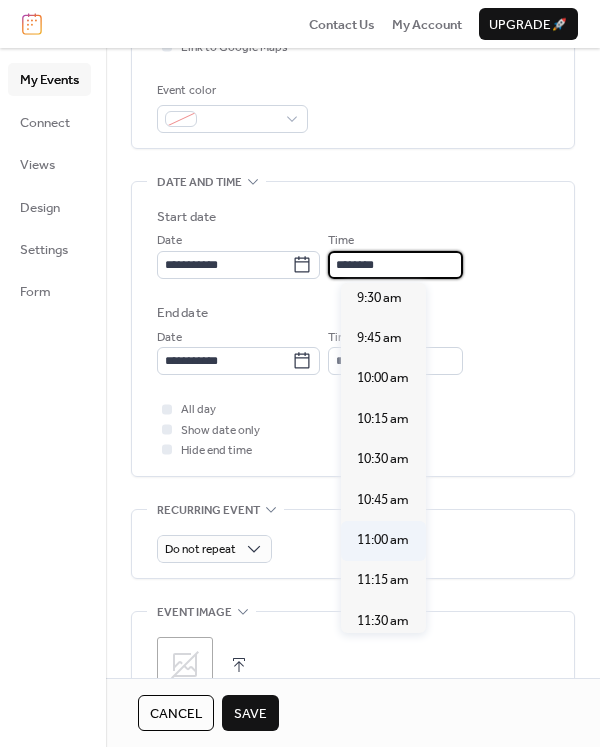 scroll, scrollTop: 1440, scrollLeft: 0, axis: vertical 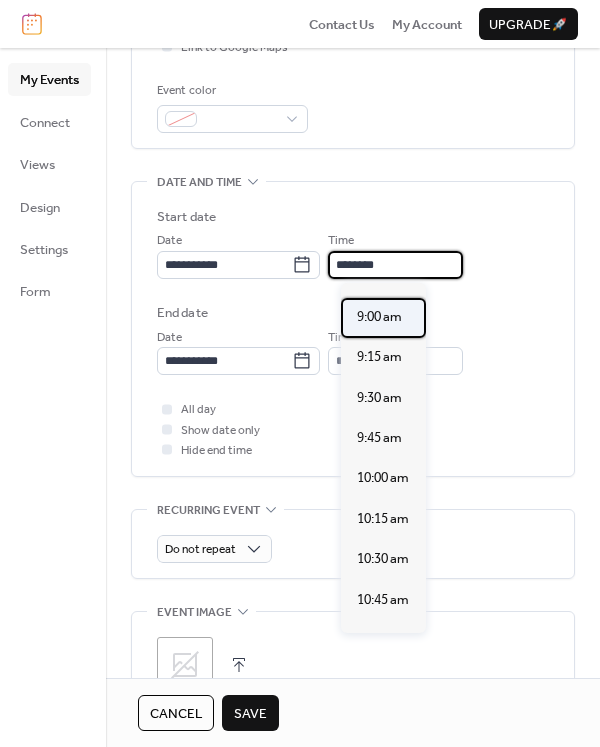 click on "9:00 am" at bounding box center [379, 317] 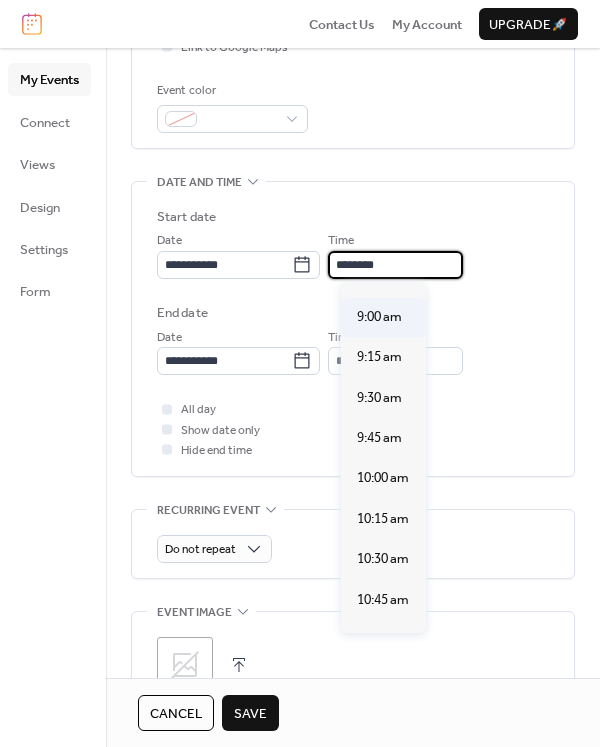 type on "*******" 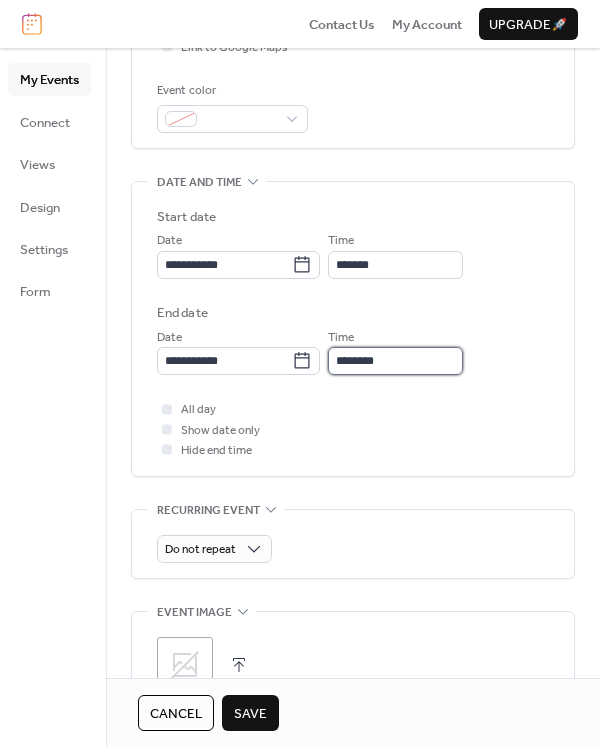click on "********" at bounding box center [395, 361] 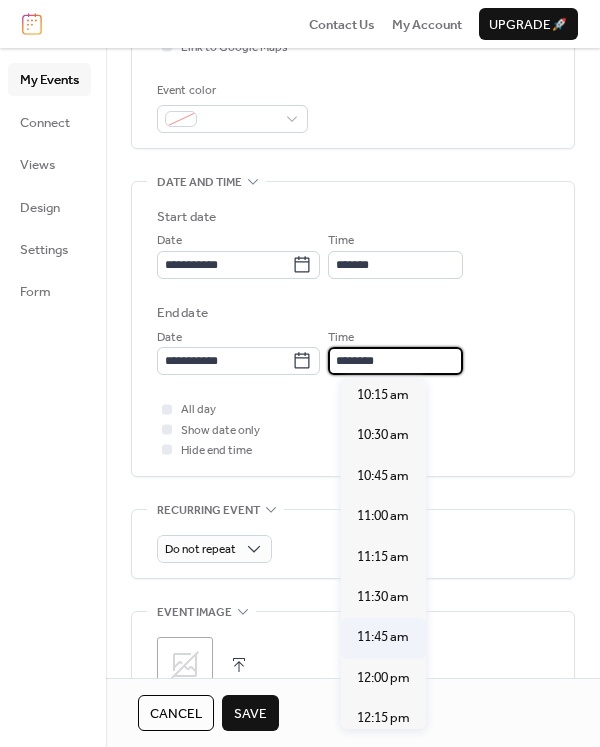 scroll, scrollTop: 200, scrollLeft: 0, axis: vertical 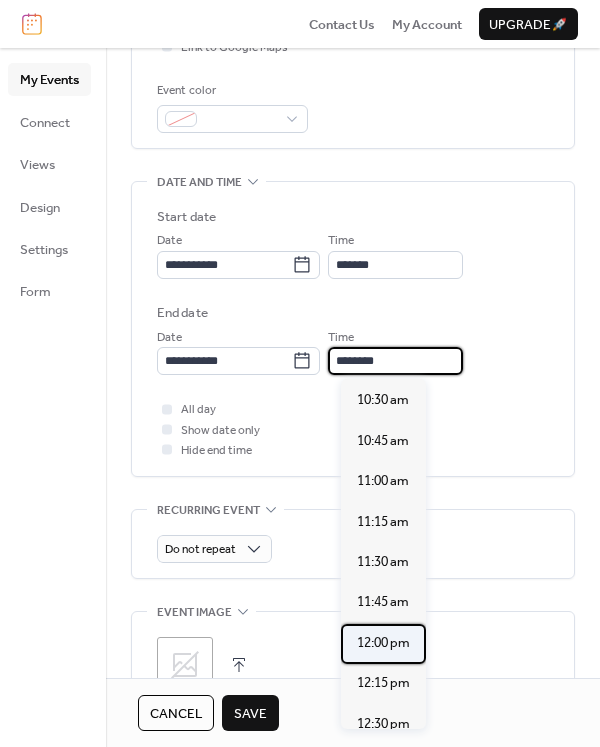 click on "12:00 pm" at bounding box center (383, 643) 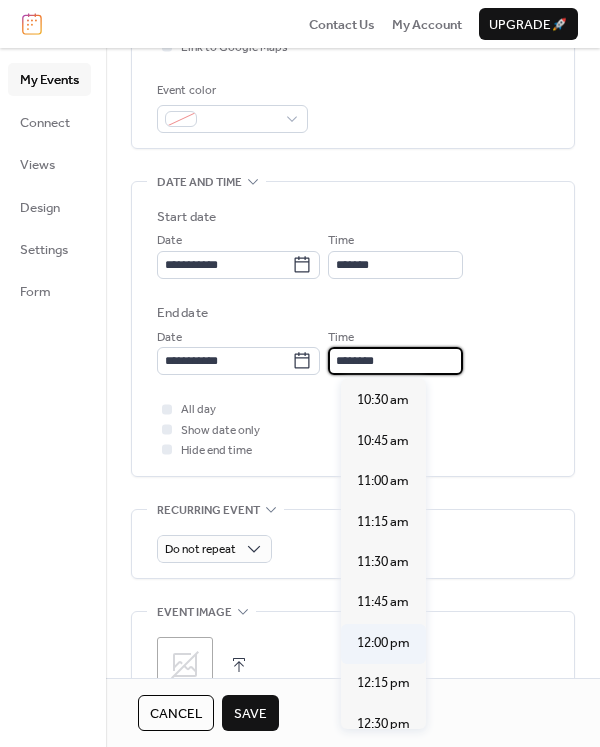 type on "********" 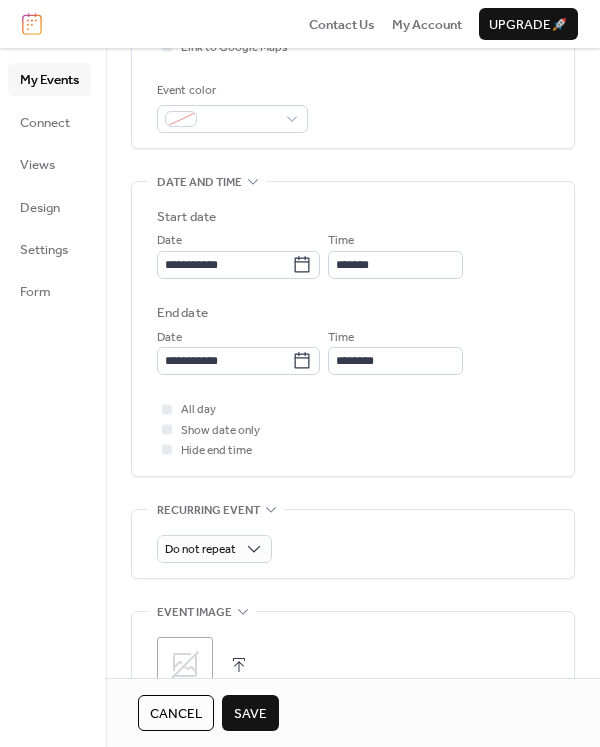 drag, startPoint x: 495, startPoint y: 317, endPoint x: 483, endPoint y: 313, distance: 12.649111 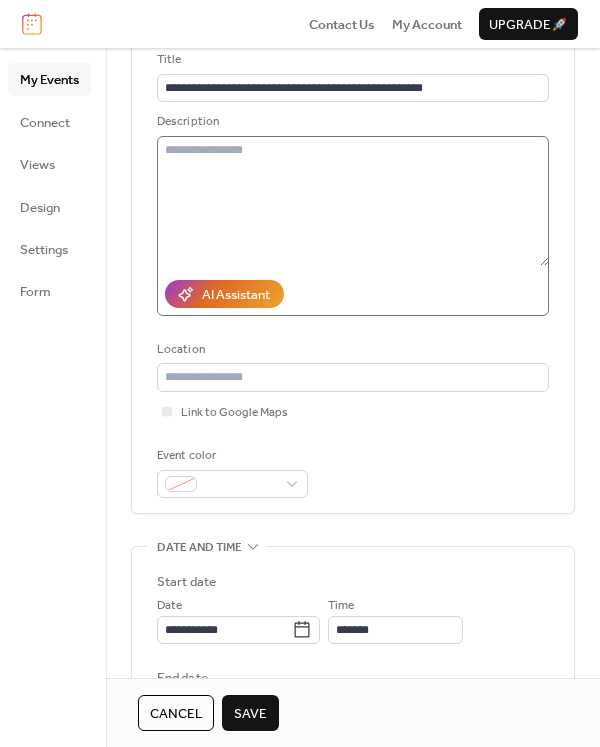 scroll, scrollTop: 100, scrollLeft: 0, axis: vertical 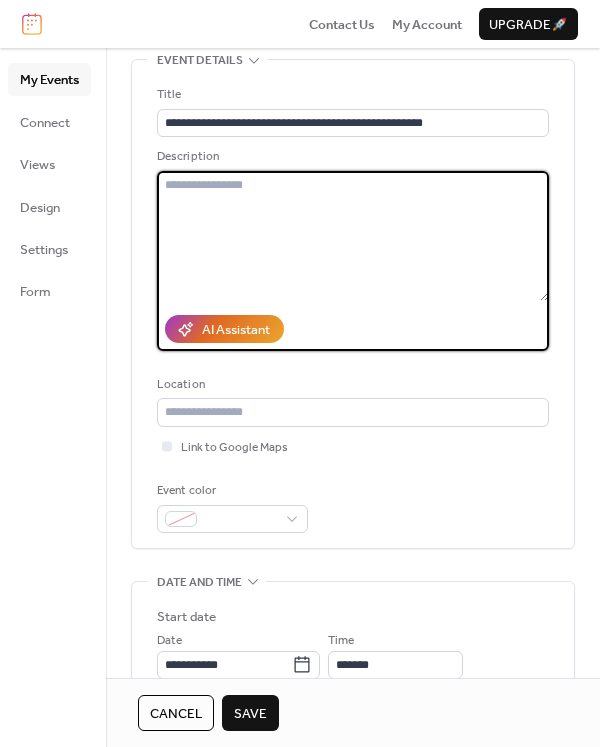 paste on "**********" 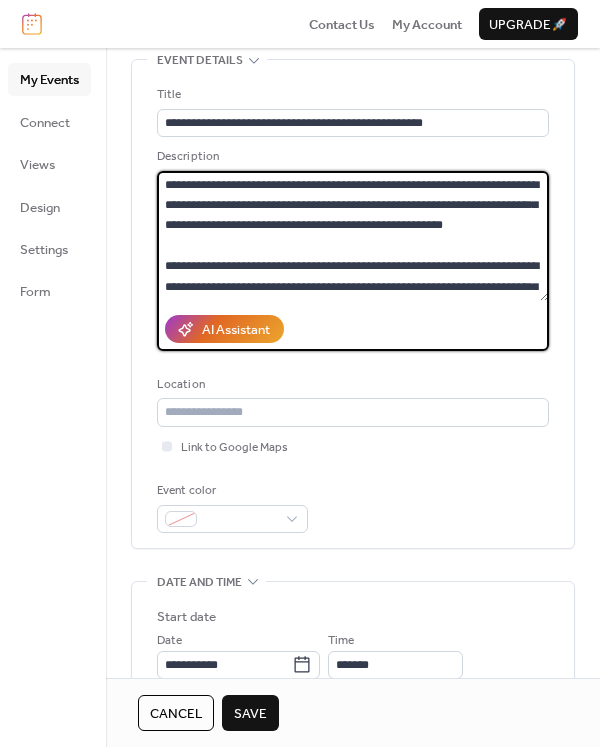 scroll, scrollTop: 38, scrollLeft: 0, axis: vertical 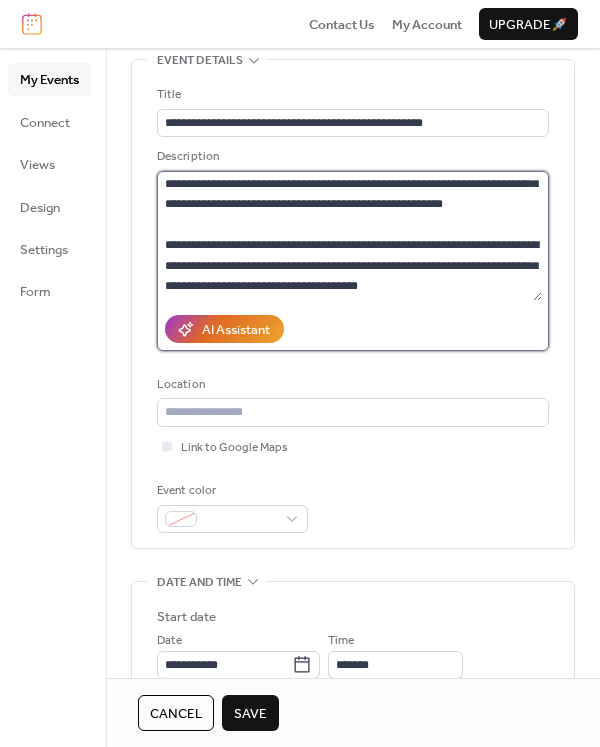 click on "**********" at bounding box center (349, 236) 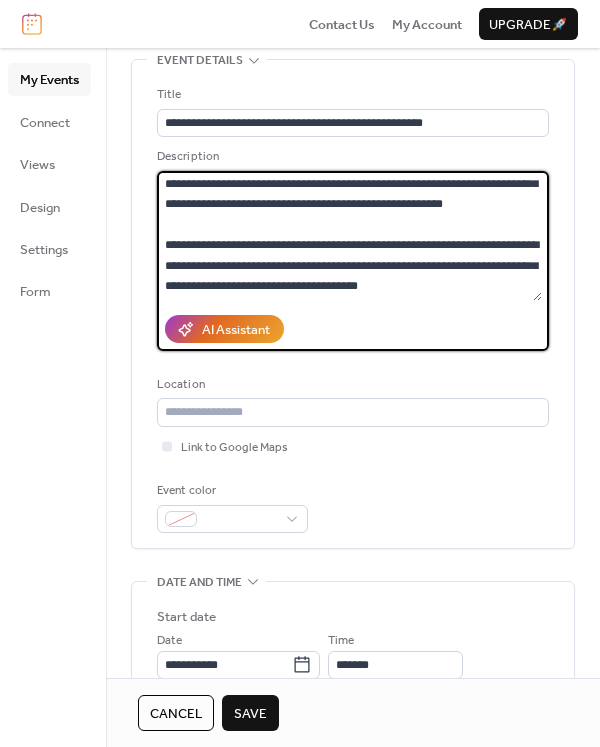 click on "**********" at bounding box center [349, 236] 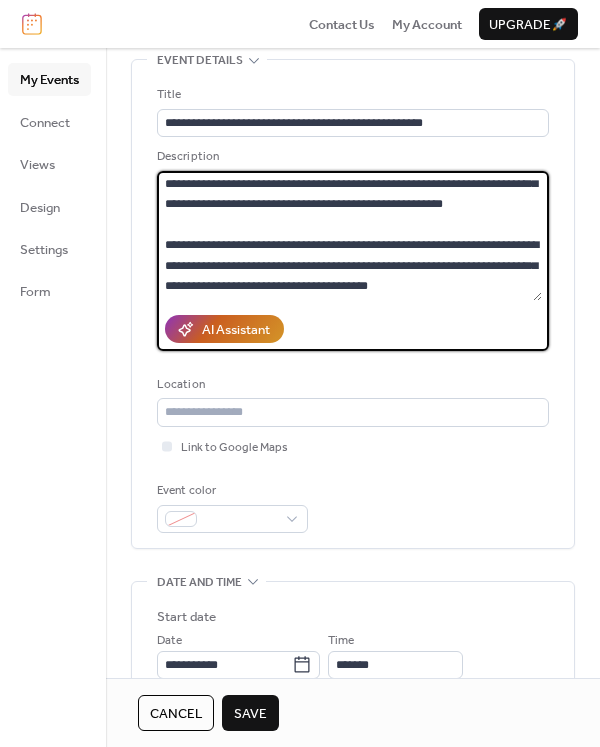 scroll, scrollTop: 79, scrollLeft: 0, axis: vertical 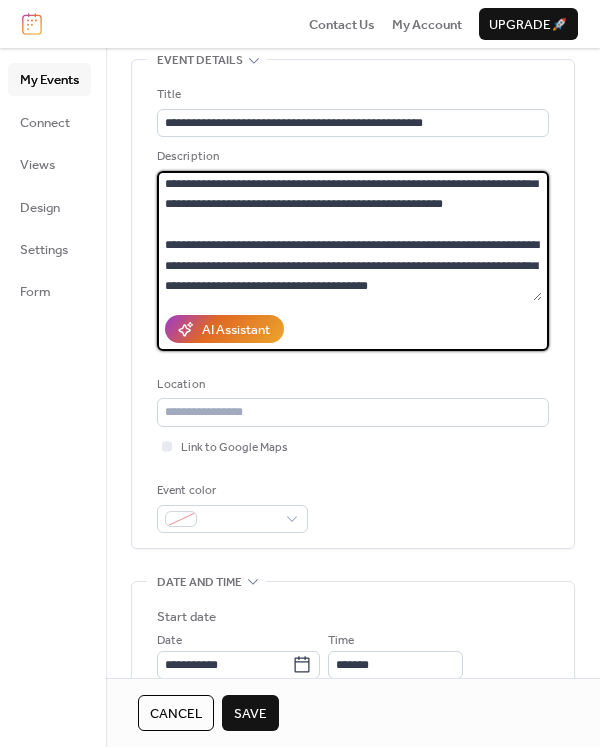 paste on "**********" 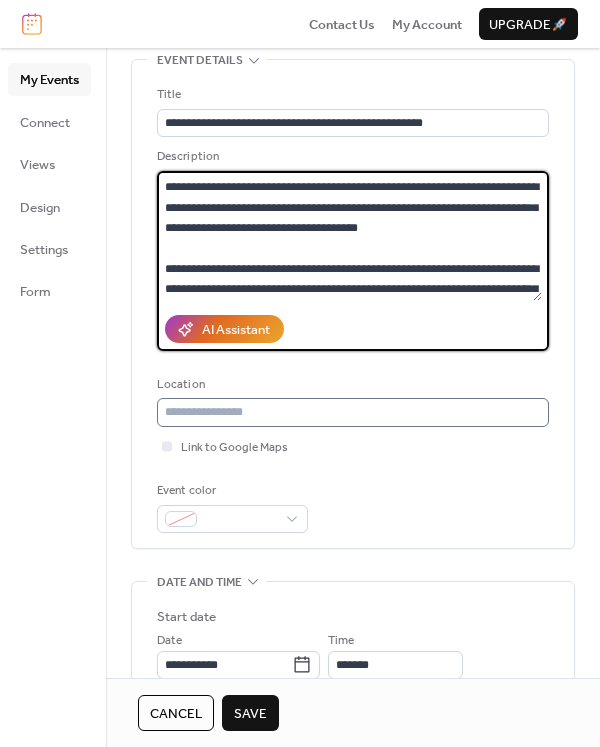 scroll, scrollTop: 160, scrollLeft: 0, axis: vertical 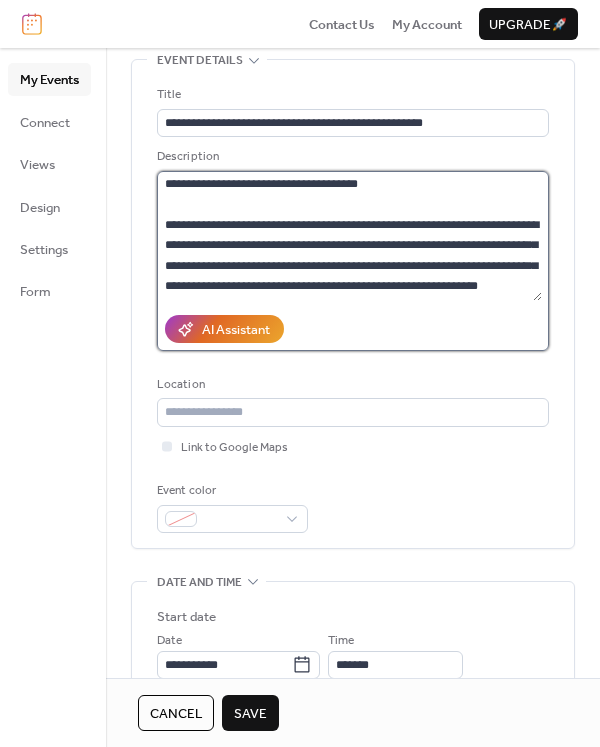 click on "**********" at bounding box center [349, 236] 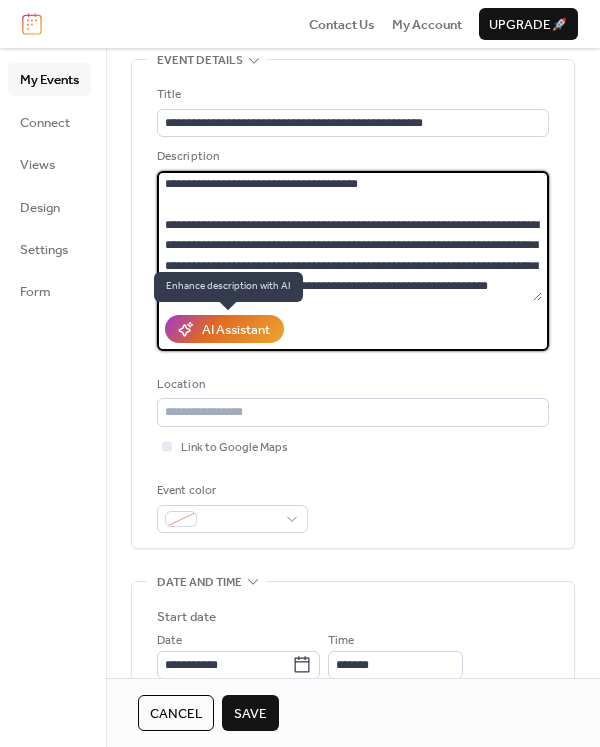 scroll, scrollTop: 201, scrollLeft: 0, axis: vertical 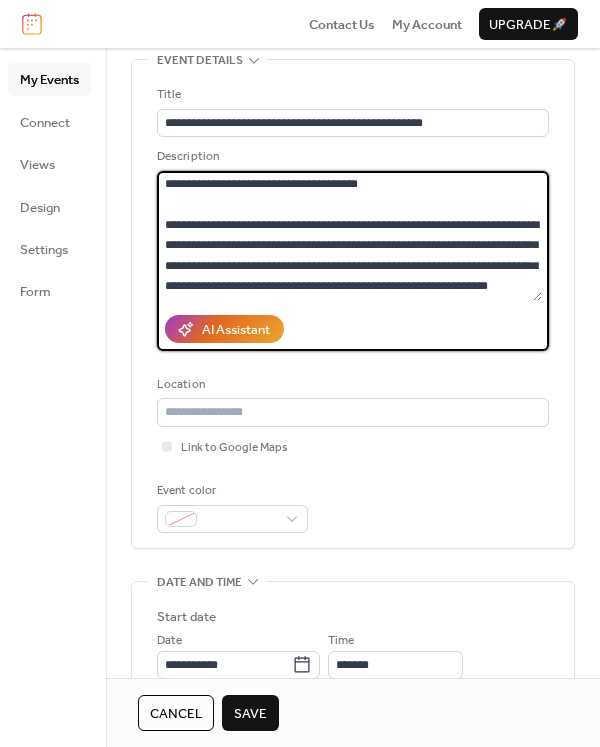 paste on "**********" 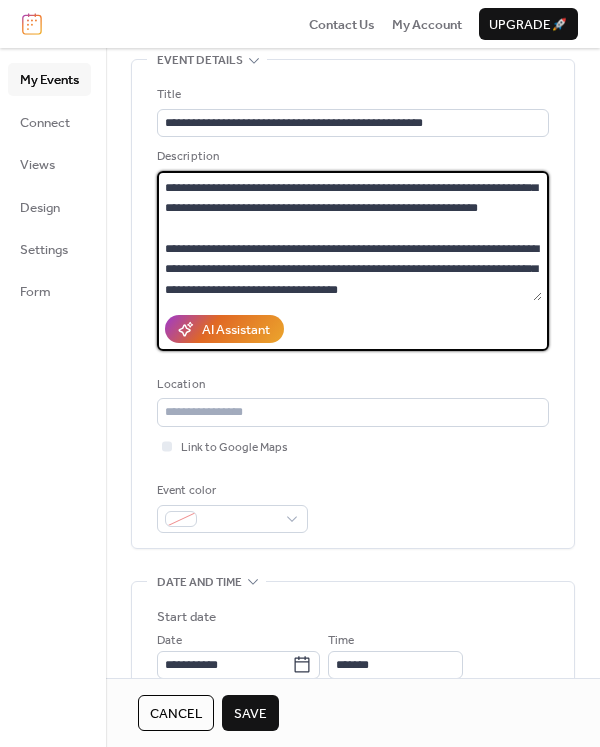 scroll, scrollTop: 324, scrollLeft: 0, axis: vertical 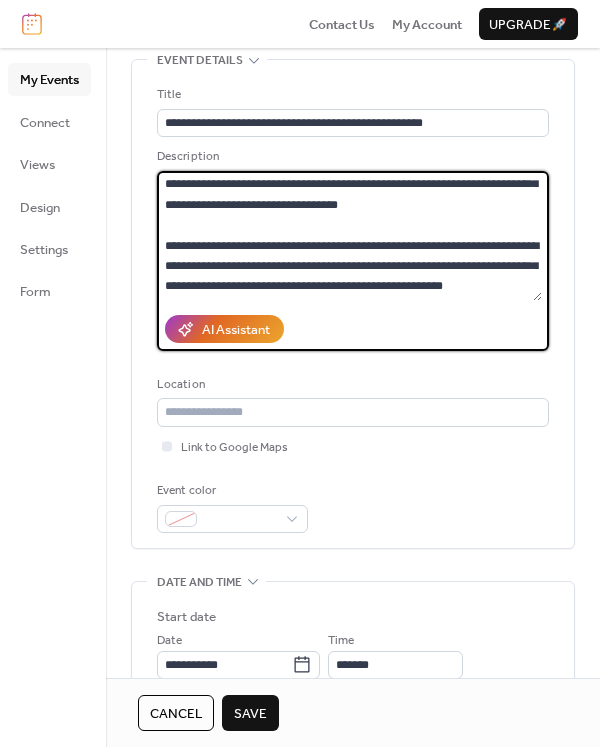 click on "**********" at bounding box center [353, 304] 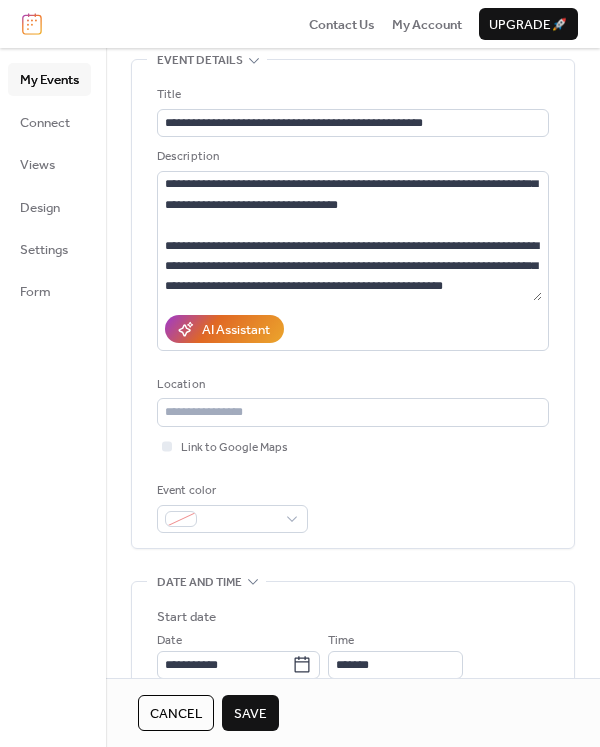scroll, scrollTop: 0, scrollLeft: 0, axis: both 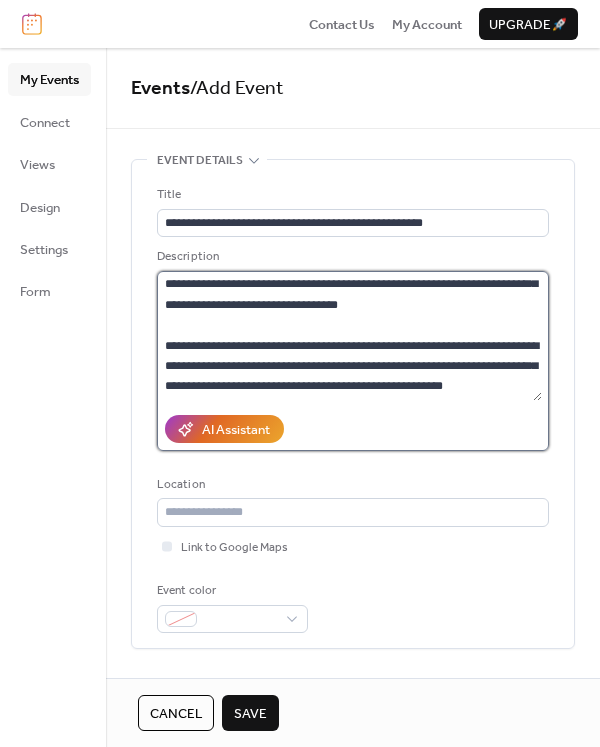 click at bounding box center [349, 336] 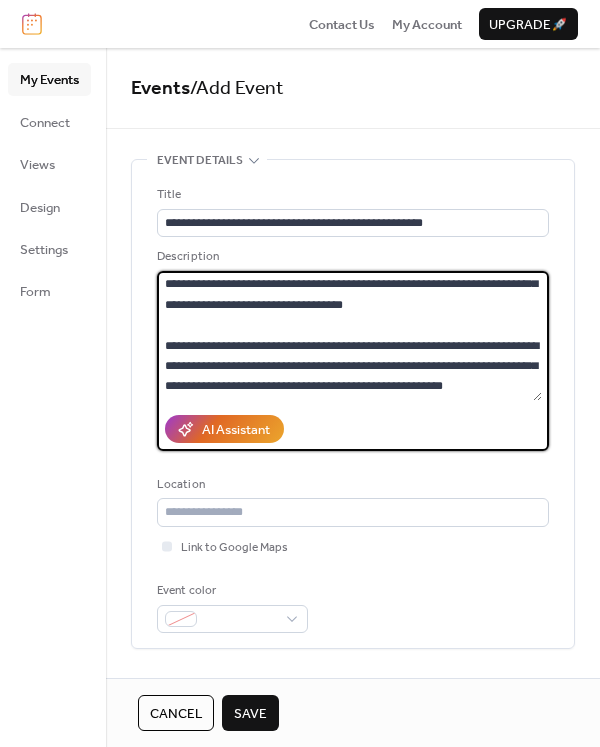 type on "**********" 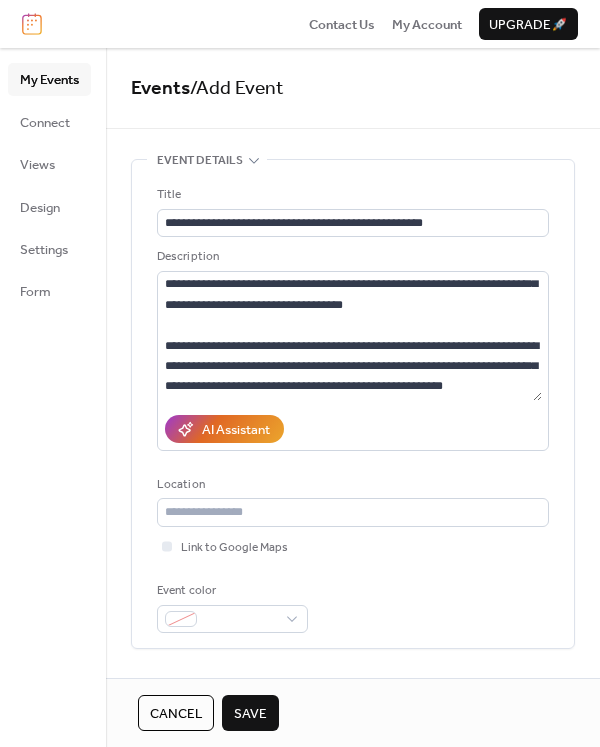 click on "**********" at bounding box center (353, 409) 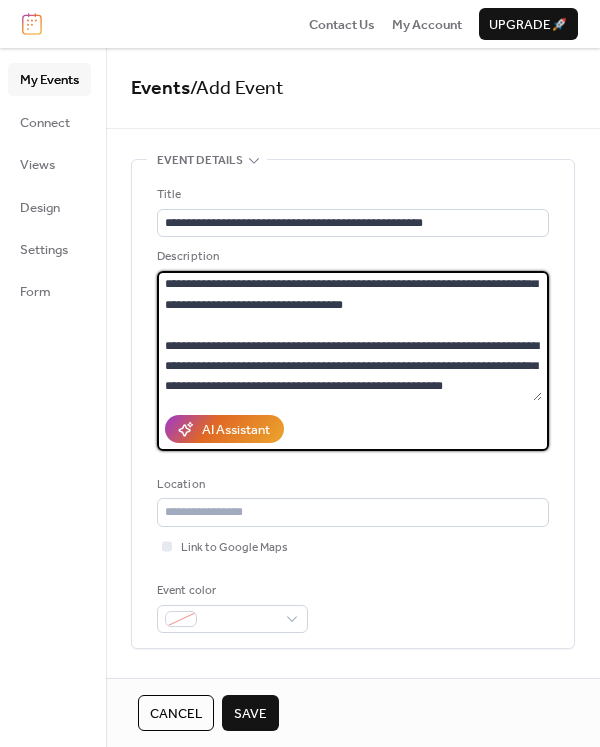 drag, startPoint x: 535, startPoint y: 373, endPoint x: 552, endPoint y: 317, distance: 58.5235 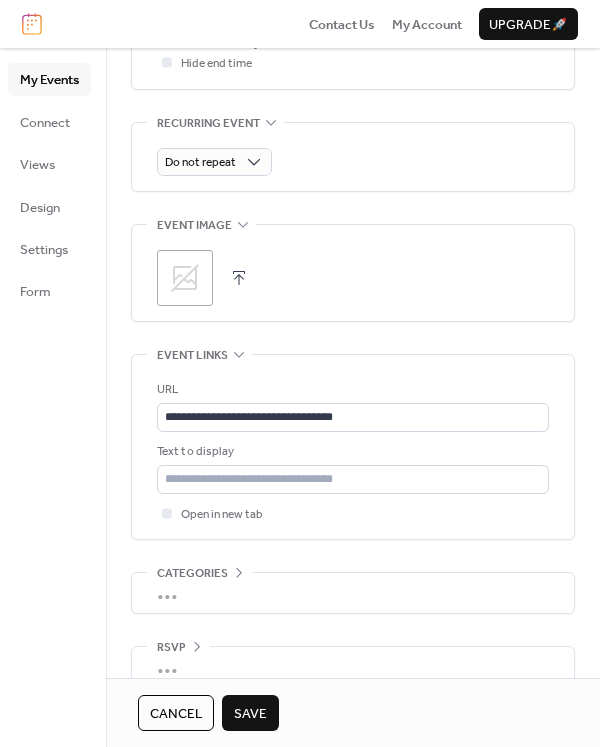 scroll, scrollTop: 917, scrollLeft: 0, axis: vertical 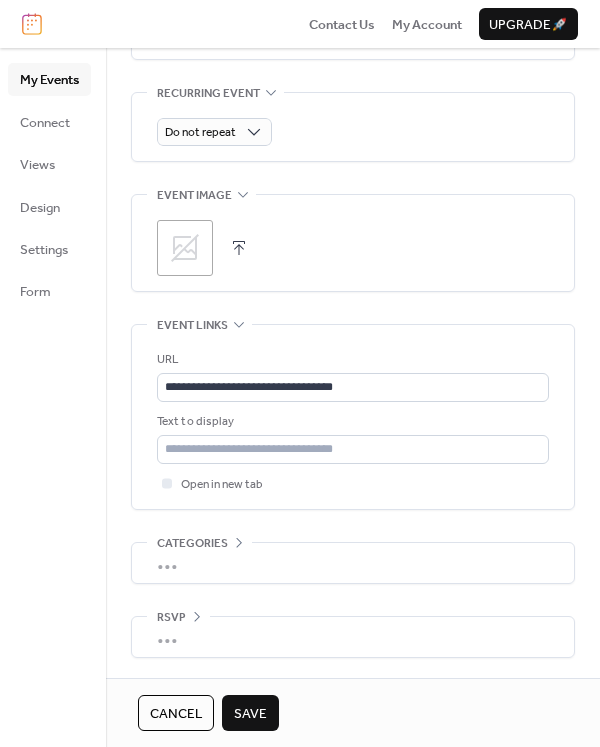 click on "Save" at bounding box center (250, 714) 